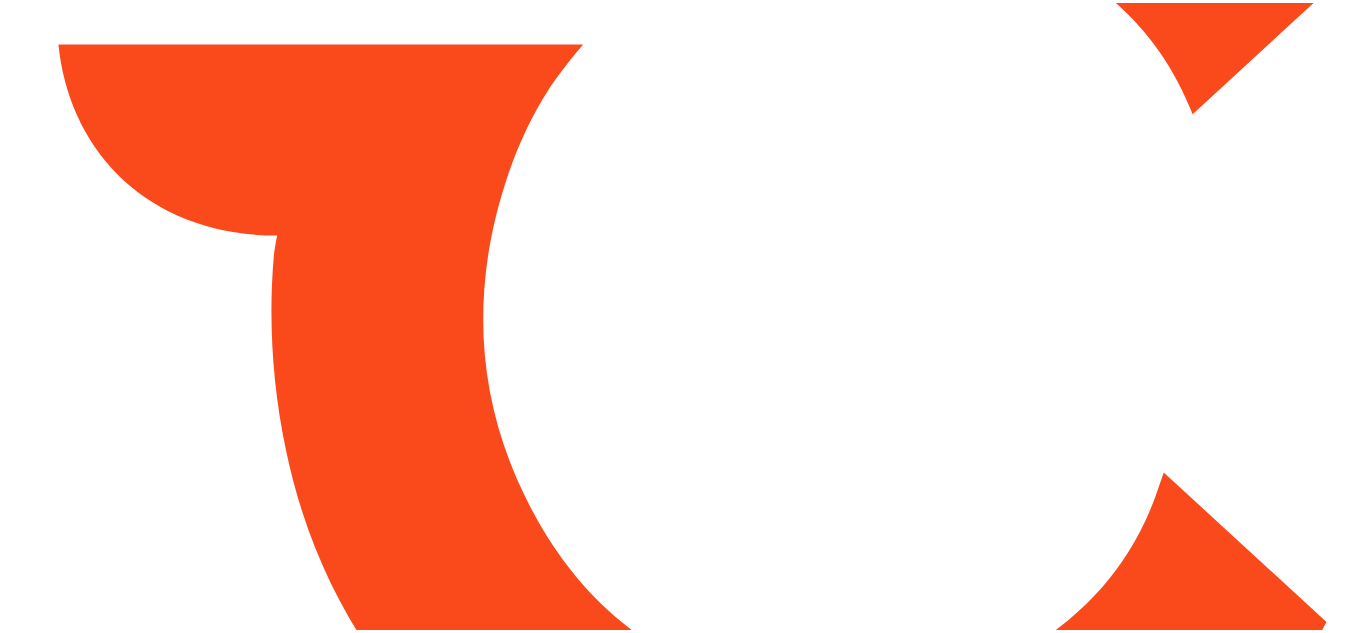 scroll, scrollTop: 0, scrollLeft: 0, axis: both 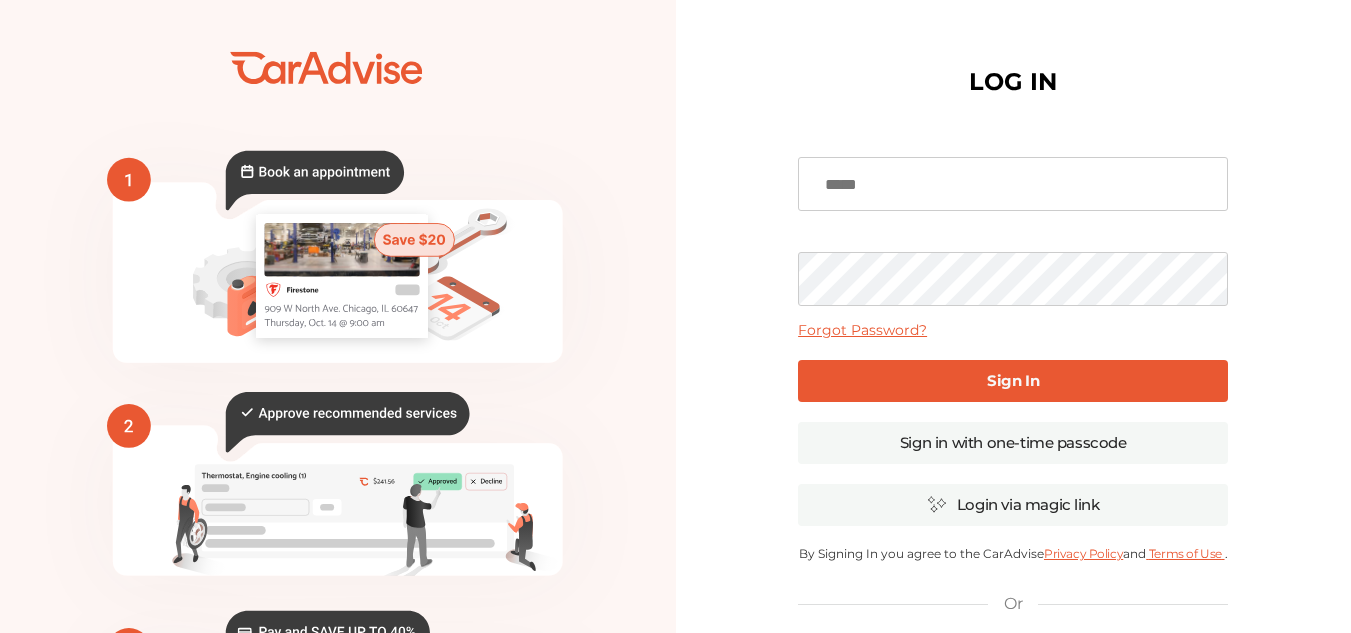 click at bounding box center [1013, 184] 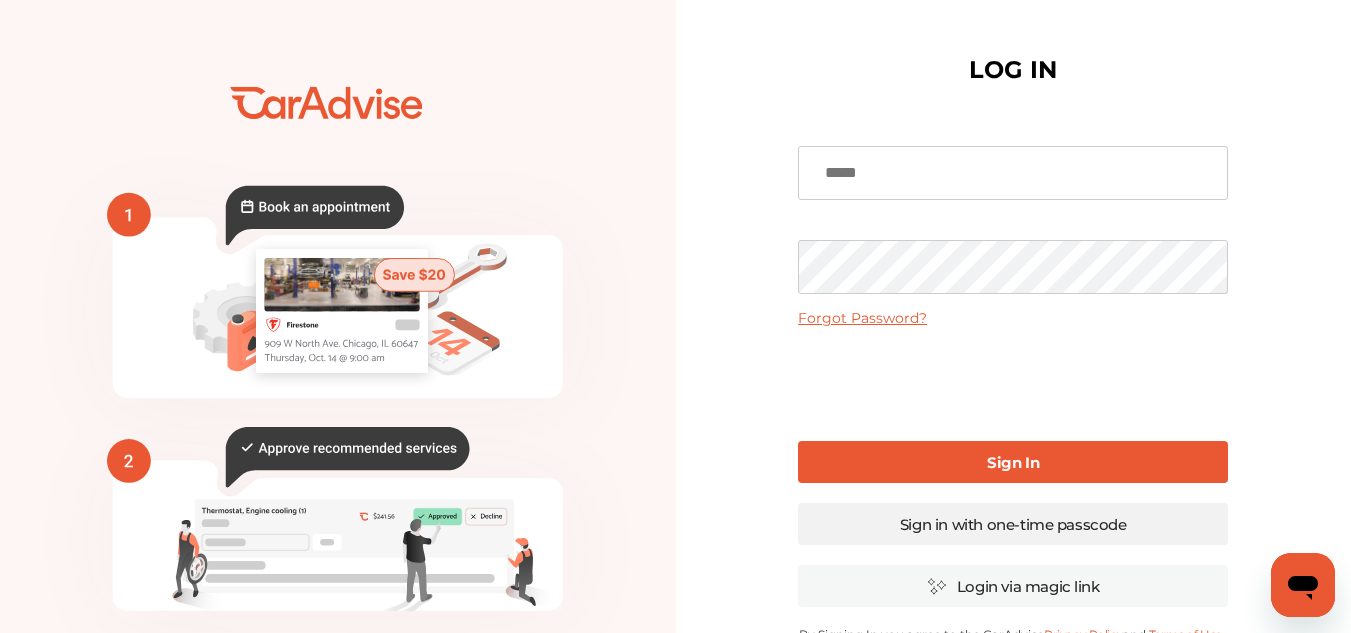 scroll, scrollTop: 0, scrollLeft: 0, axis: both 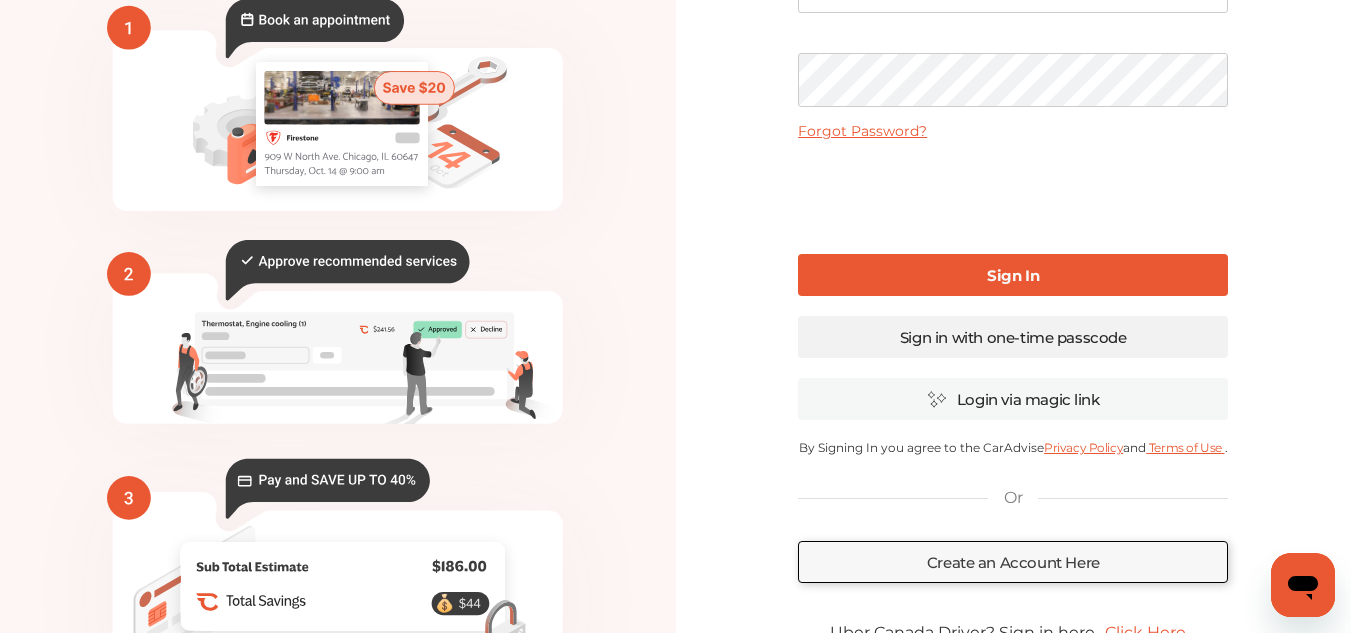 click on "Sign in with one-time passcode" at bounding box center (1013, 337) 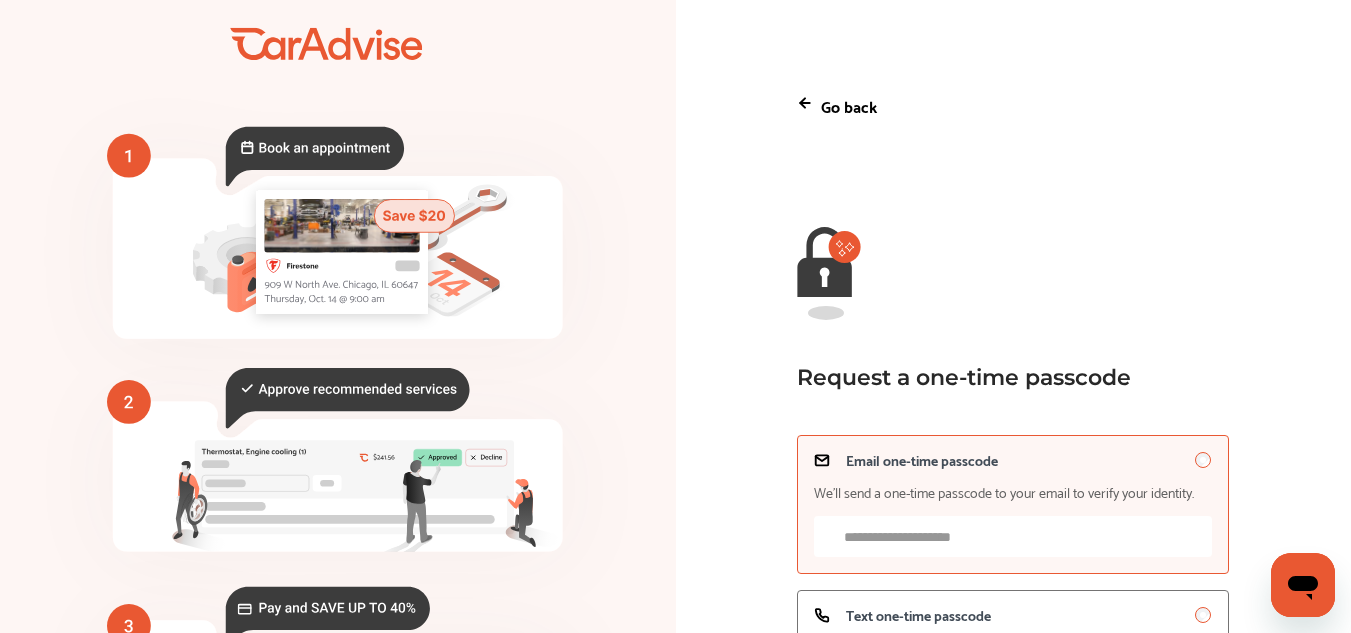 scroll, scrollTop: 187, scrollLeft: 0, axis: vertical 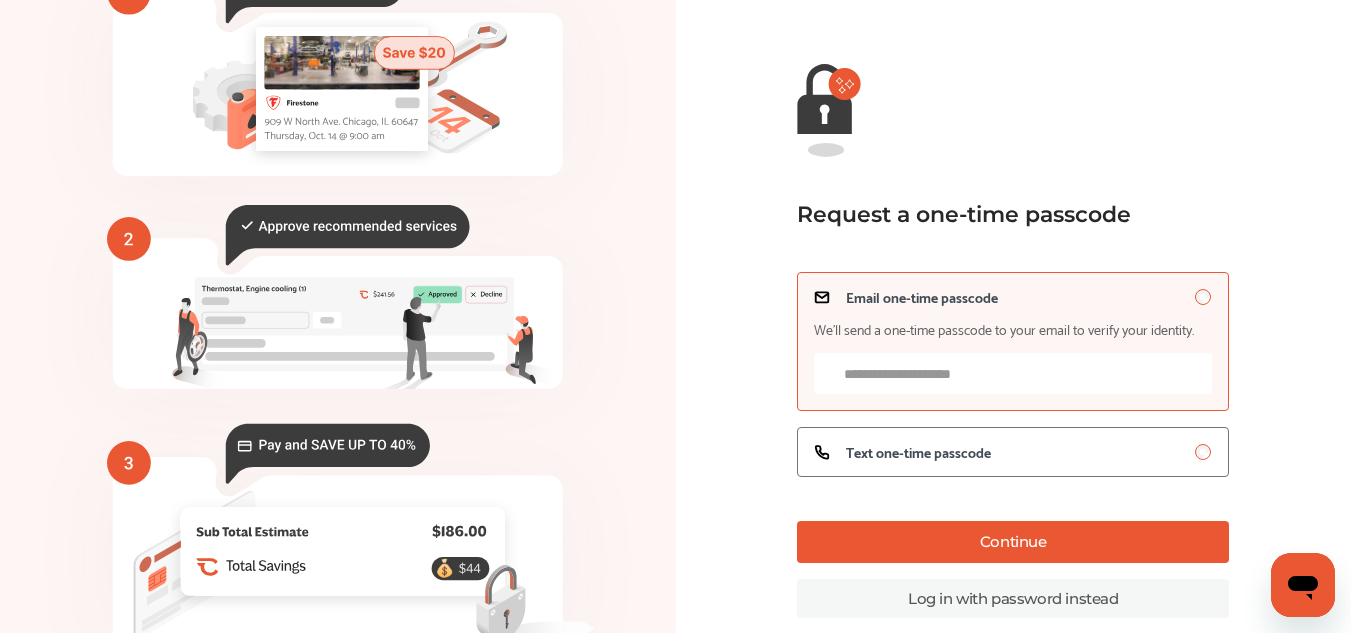 click on "Email one-time passcode We’ll send a one-time passcode to your email to verify your identity." at bounding box center [1013, 373] 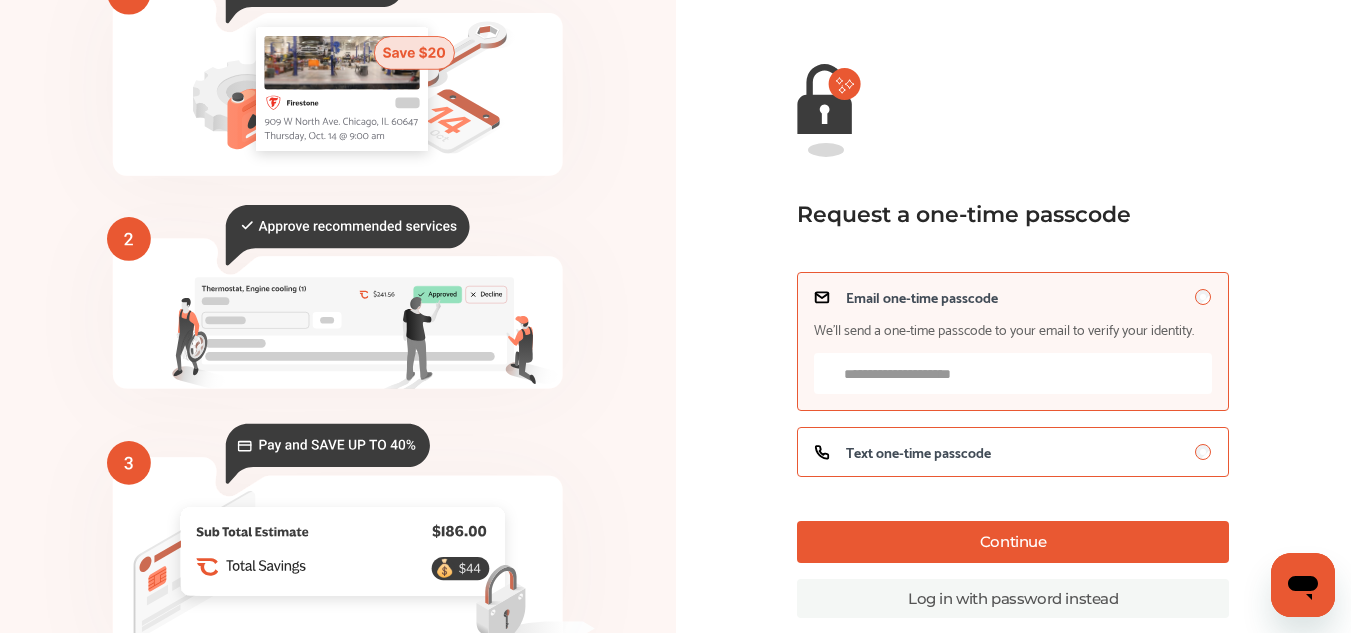 click on "Text one-time passcode" at bounding box center [918, 452] 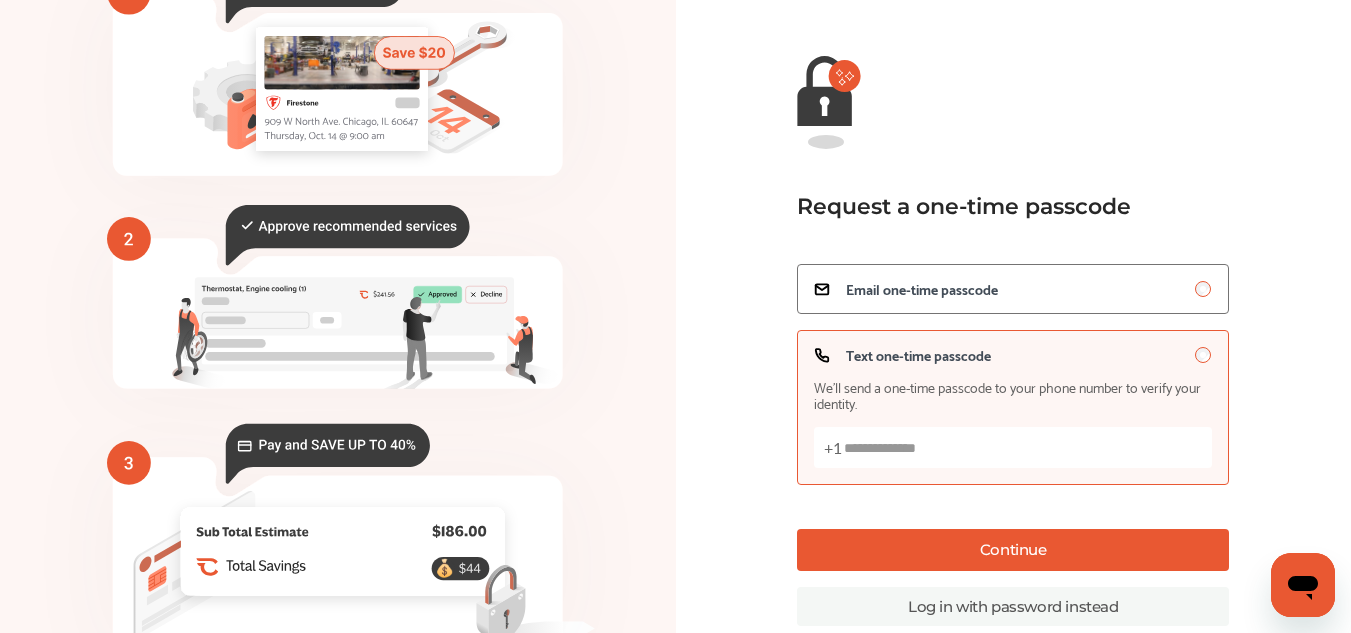 click on "Text one-time passcode We’ll send a one-time passcode to your phone number to verify your identity. +1" at bounding box center (1013, 447) 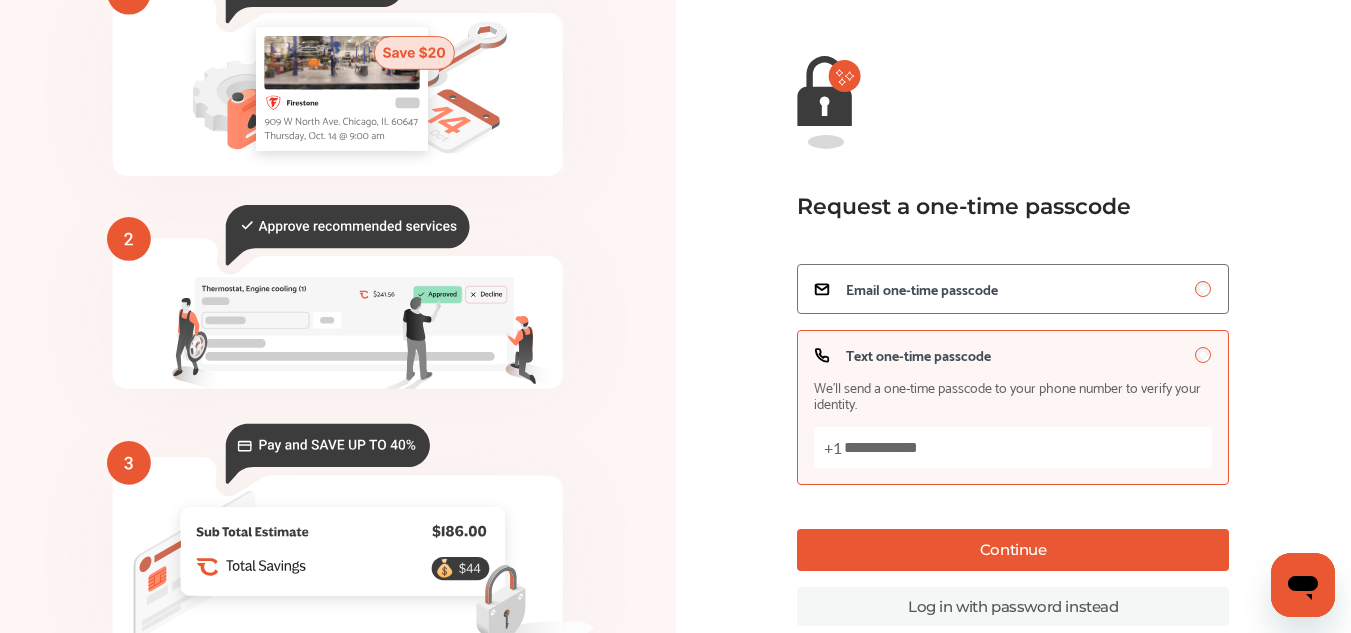 type on "**********" 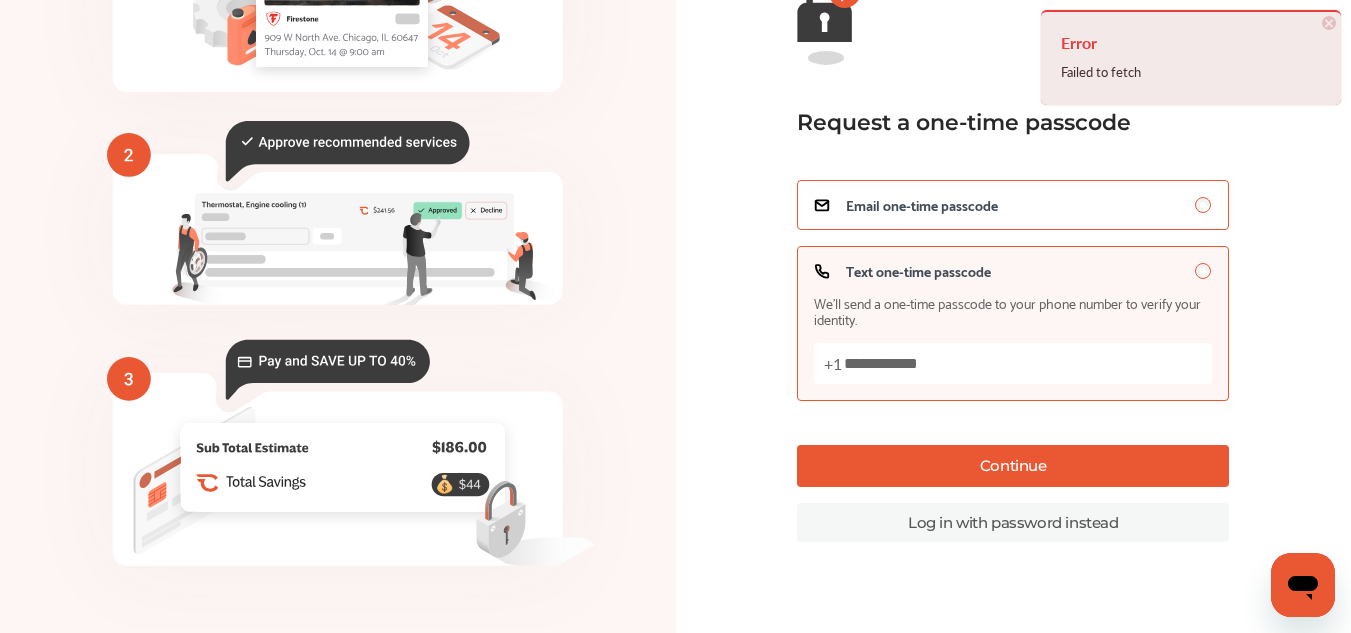 scroll, scrollTop: 223, scrollLeft: 0, axis: vertical 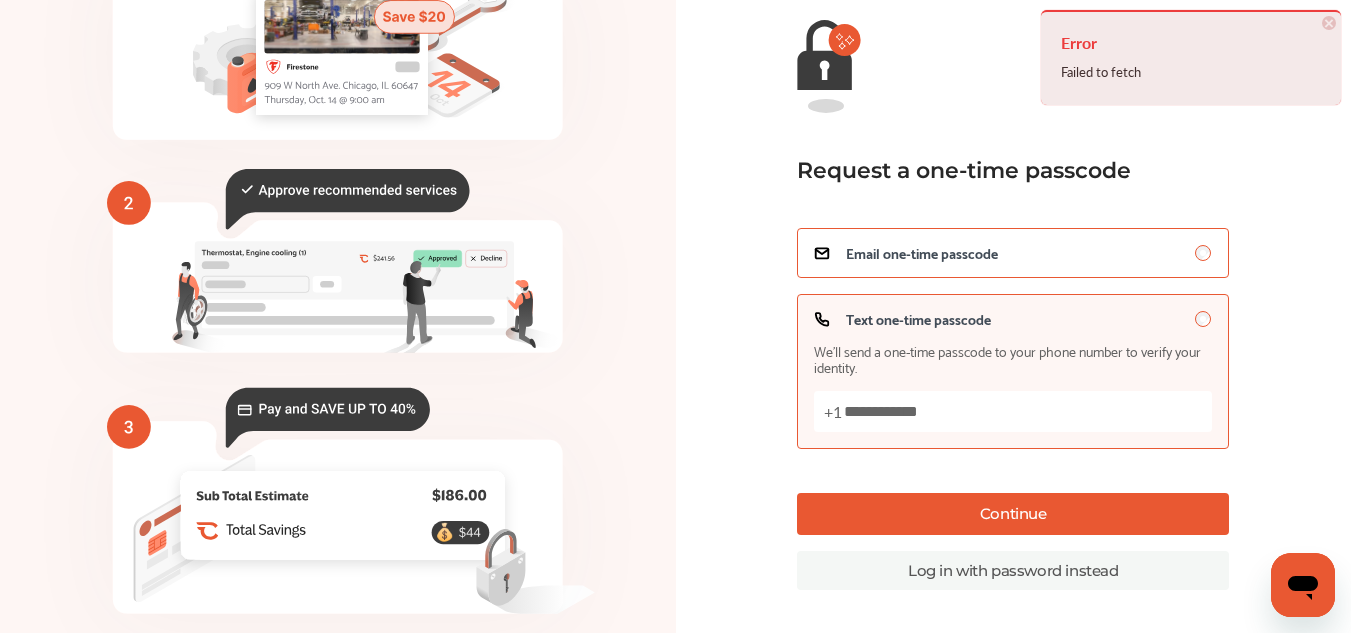 click on "Email one-time passcode" at bounding box center (1013, 253) 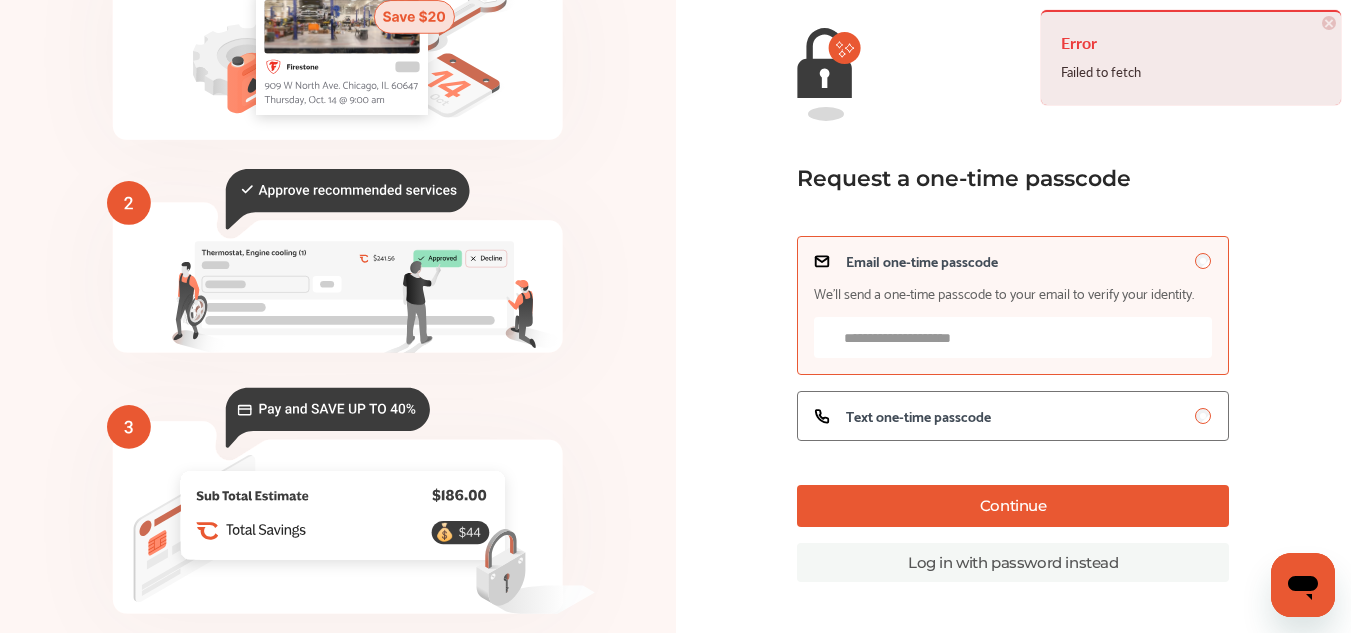 click on "Email one-time passcode We’ll send a one-time passcode to your email to verify your identity." at bounding box center (1013, 337) 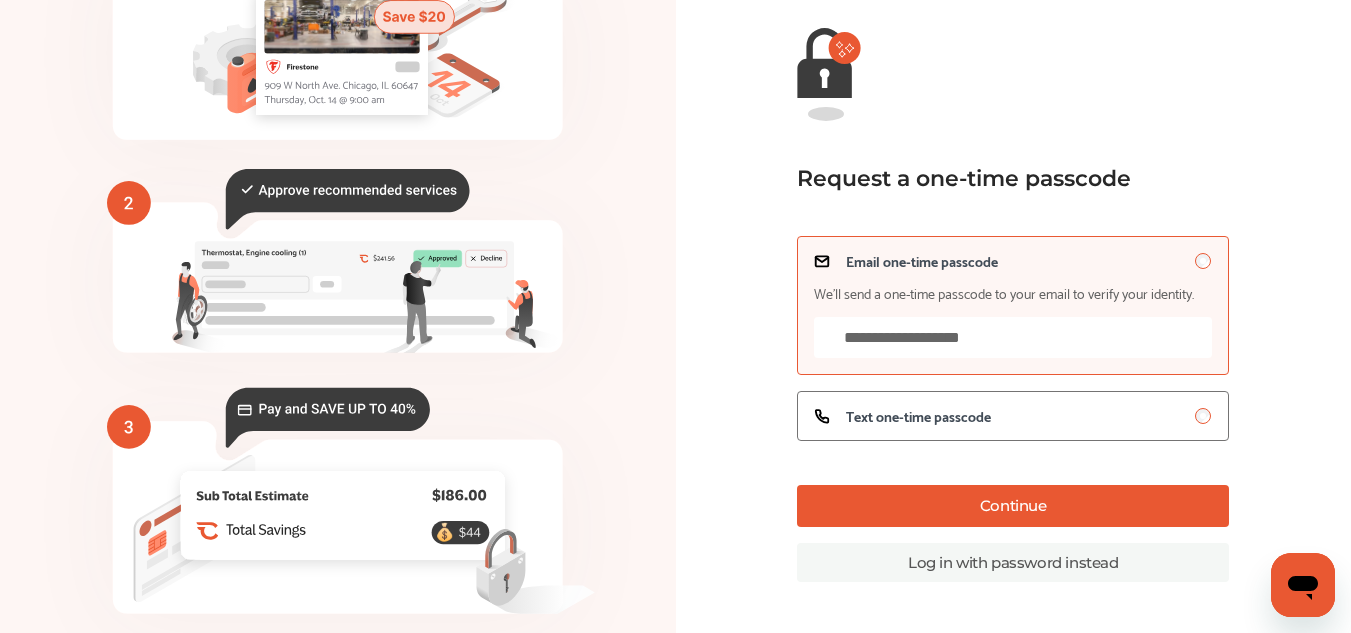 click on "**********" at bounding box center [1013, 337] 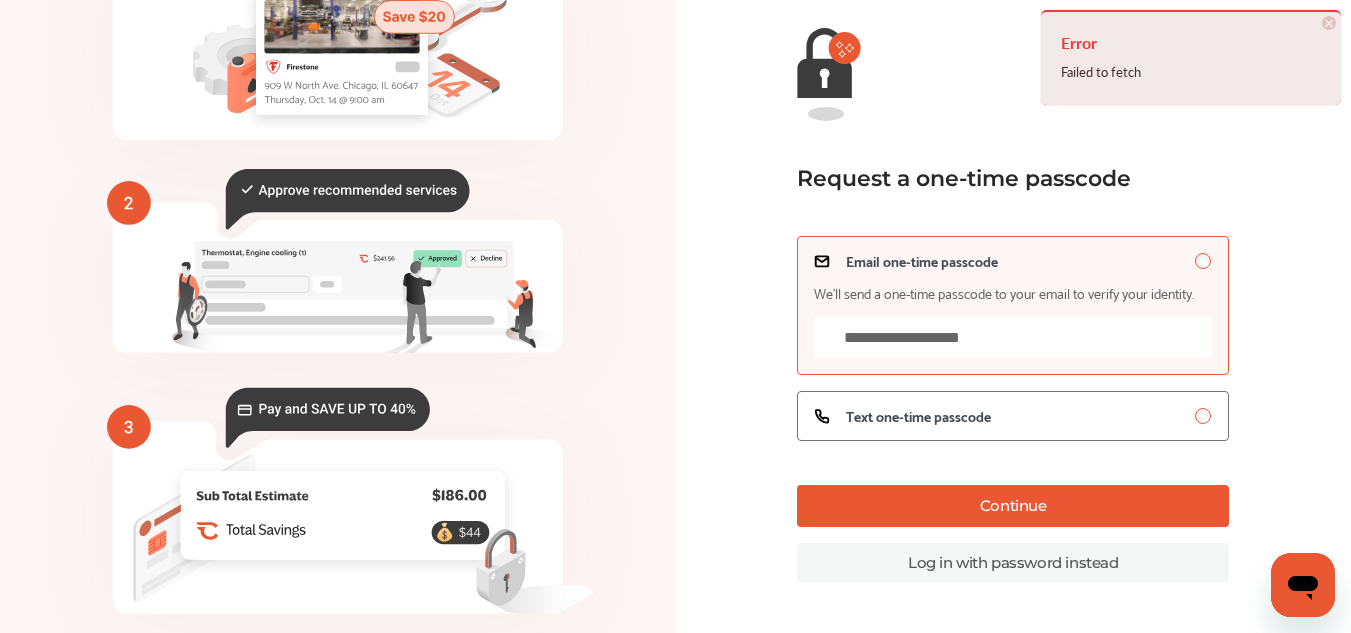 click on "Error Failed to fetch × Dismiss" at bounding box center [1191, 57] 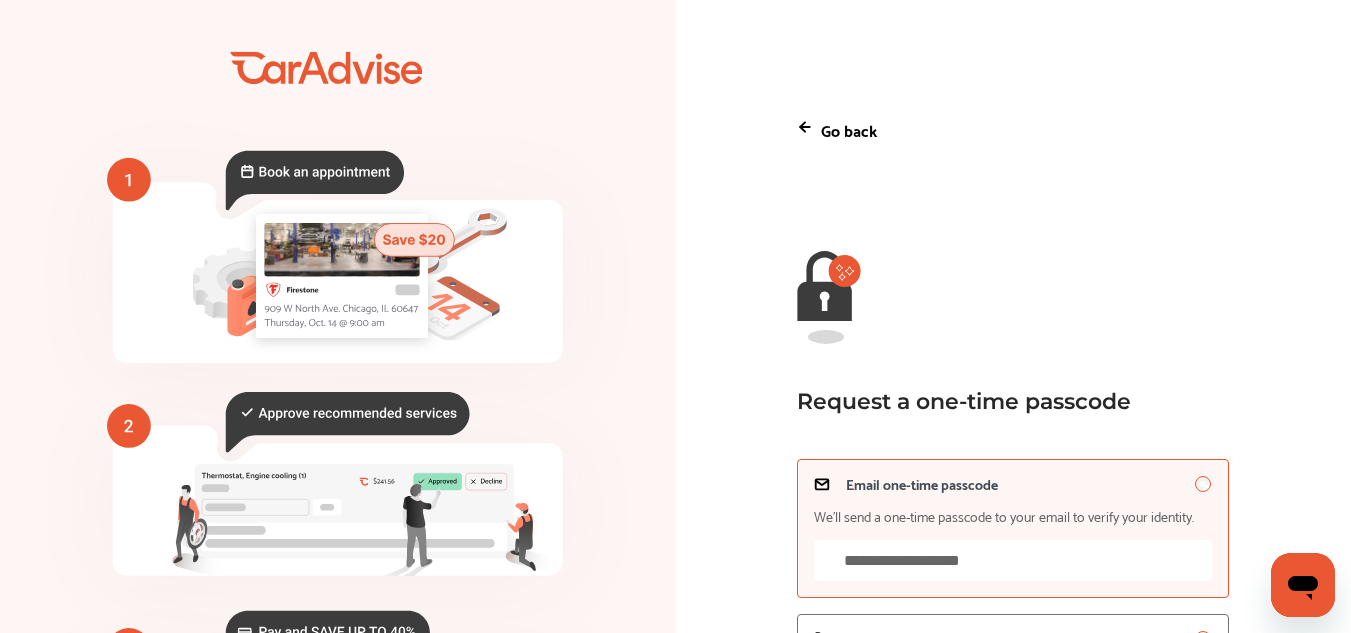 scroll, scrollTop: 1, scrollLeft: 0, axis: vertical 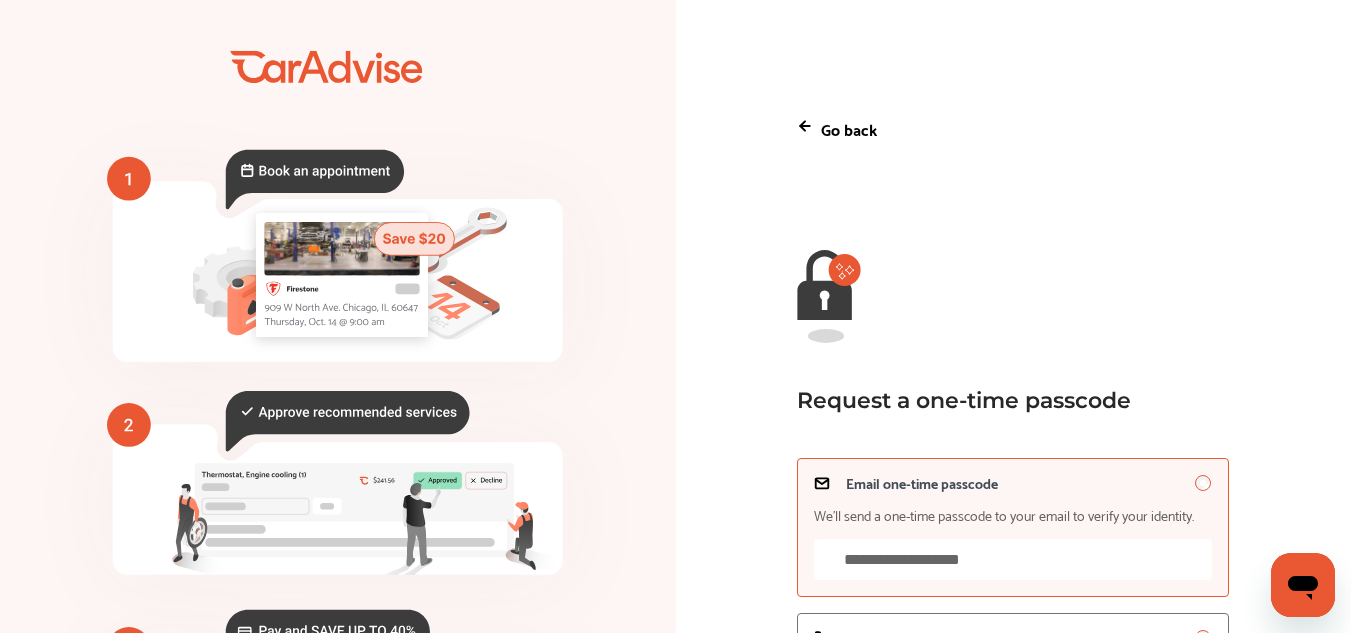 click 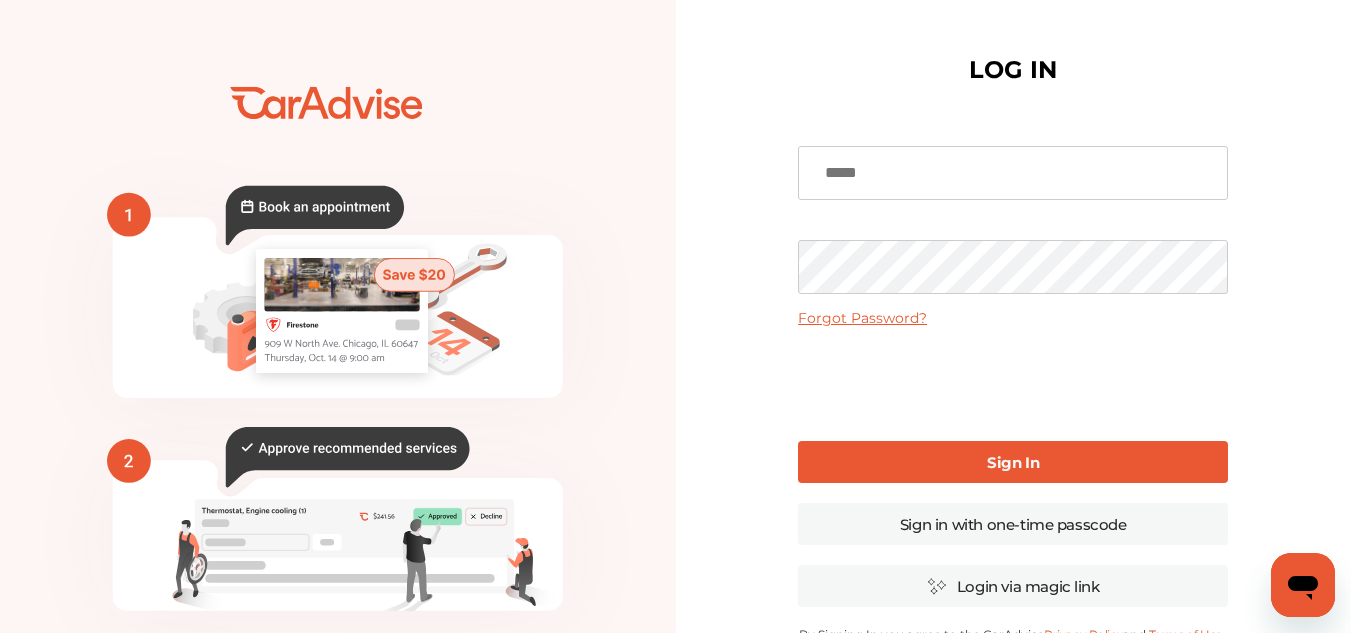 click at bounding box center (1013, 173) 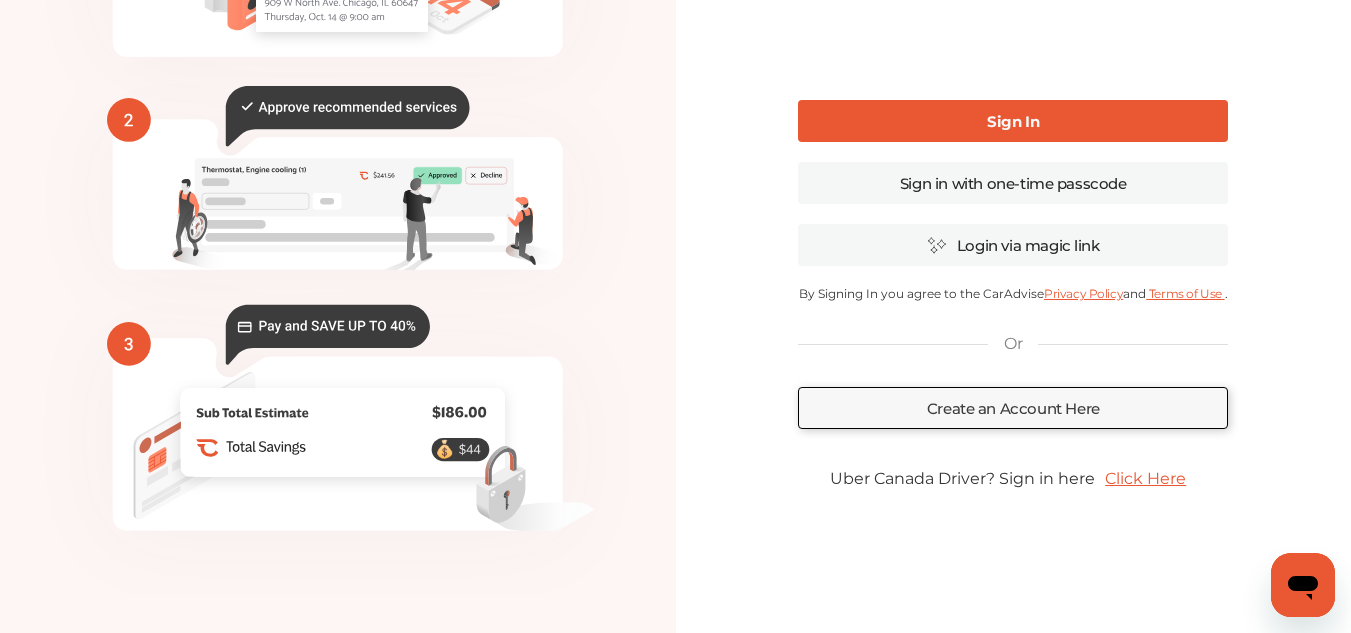scroll, scrollTop: 0, scrollLeft: 0, axis: both 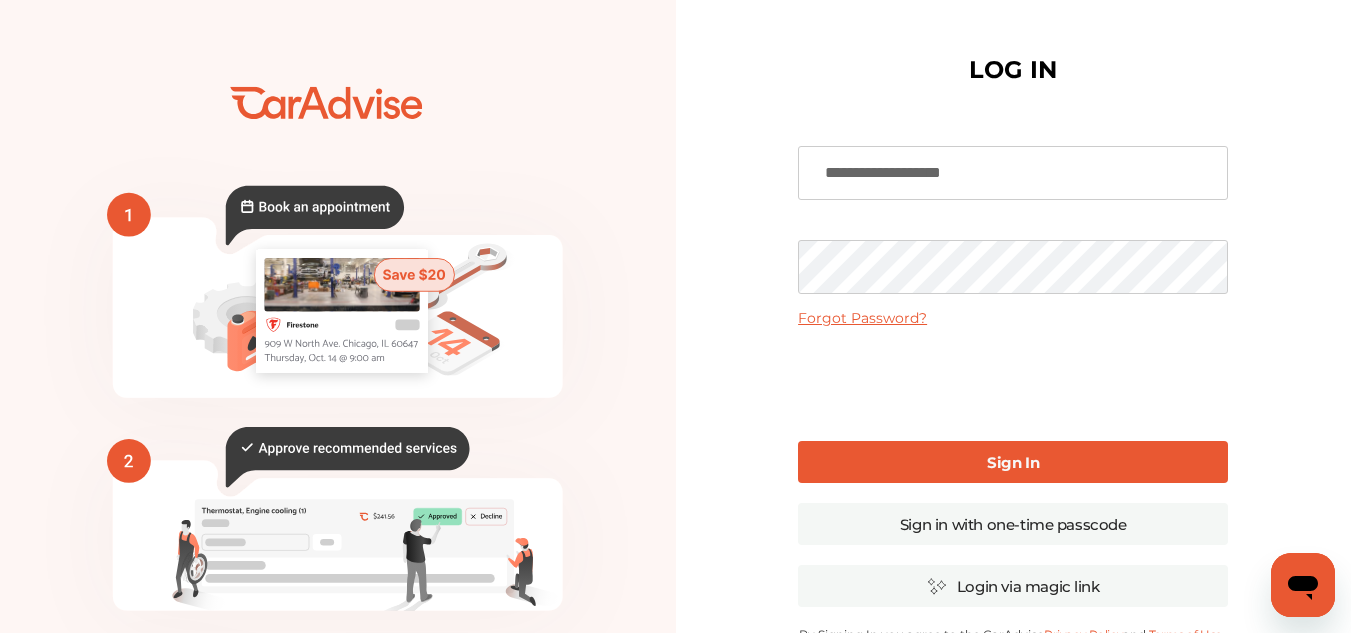 type on "**********" 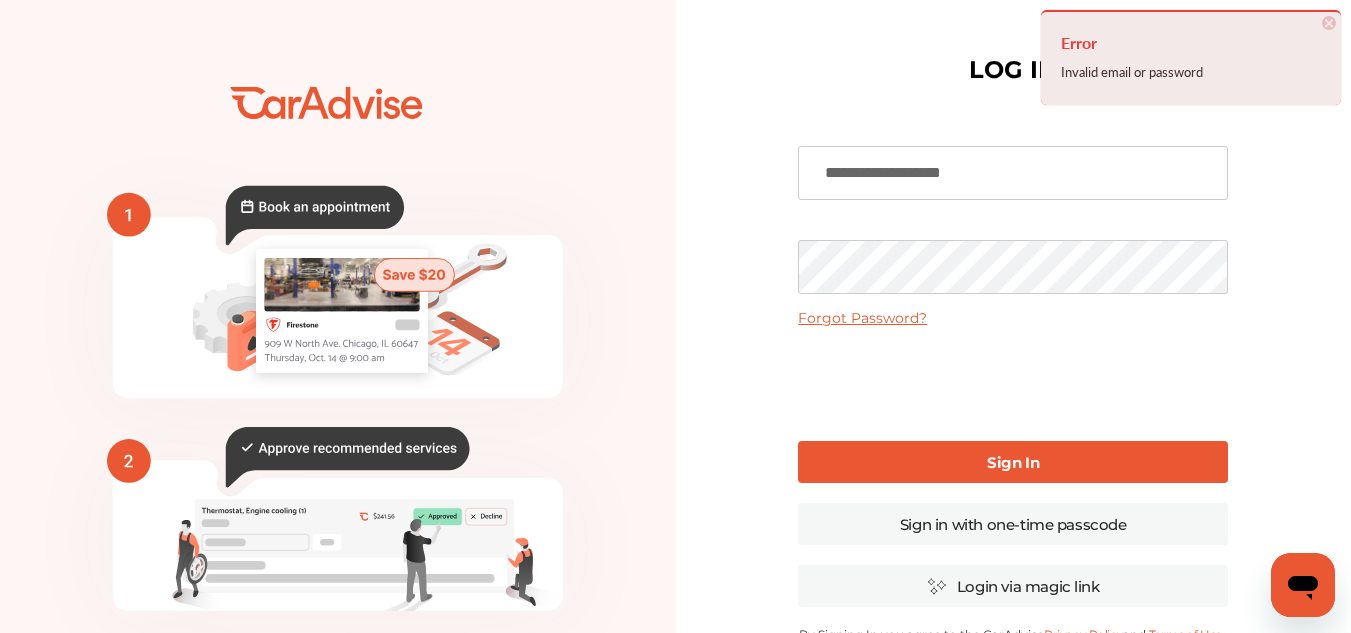 click on "💰" at bounding box center [675, 487] 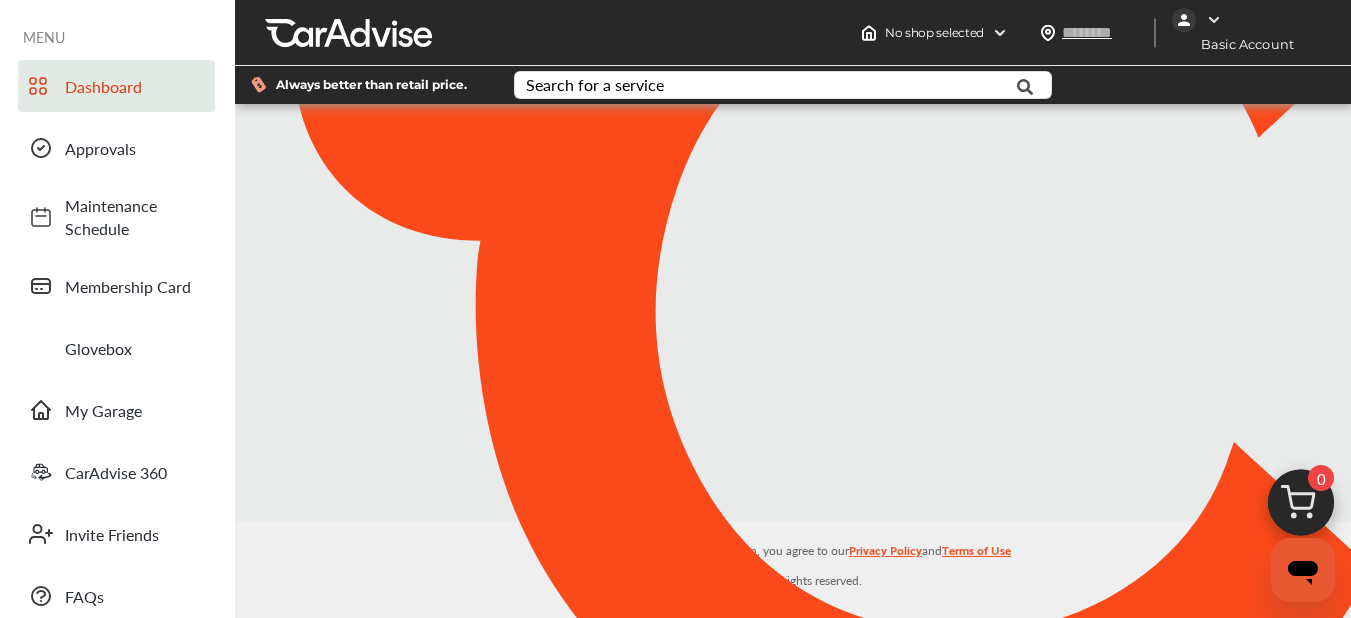 type on "*******" 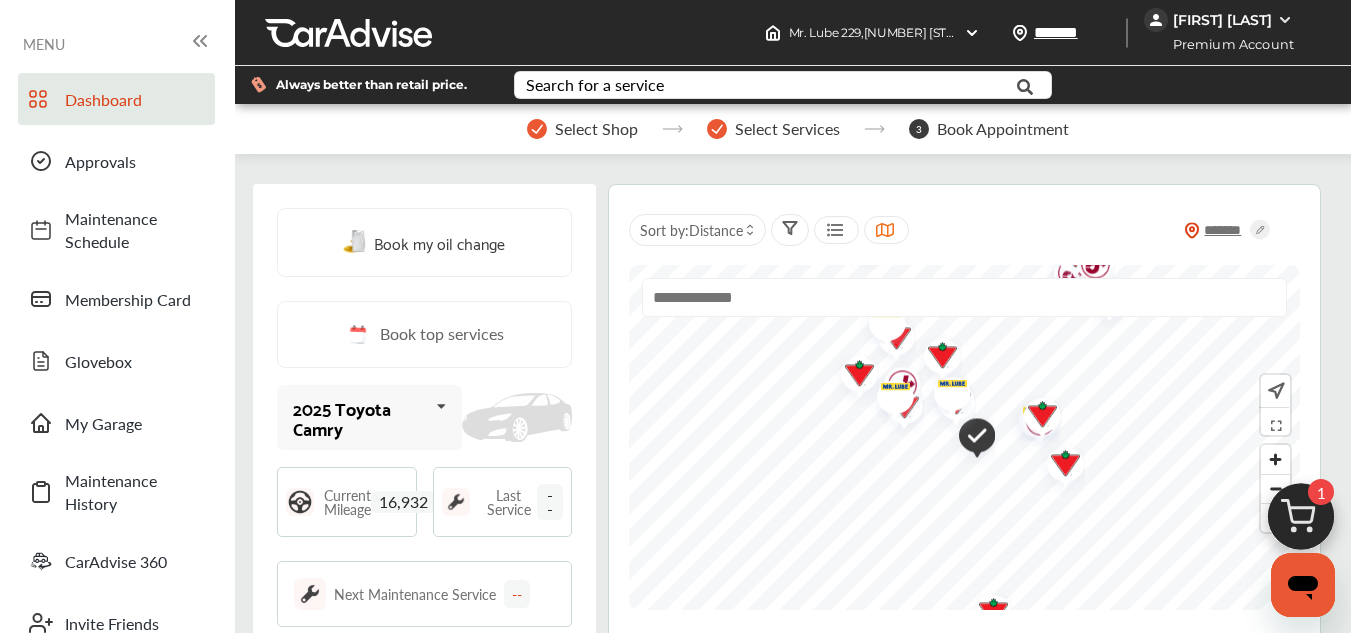 click on "Book top services" at bounding box center (442, 334) 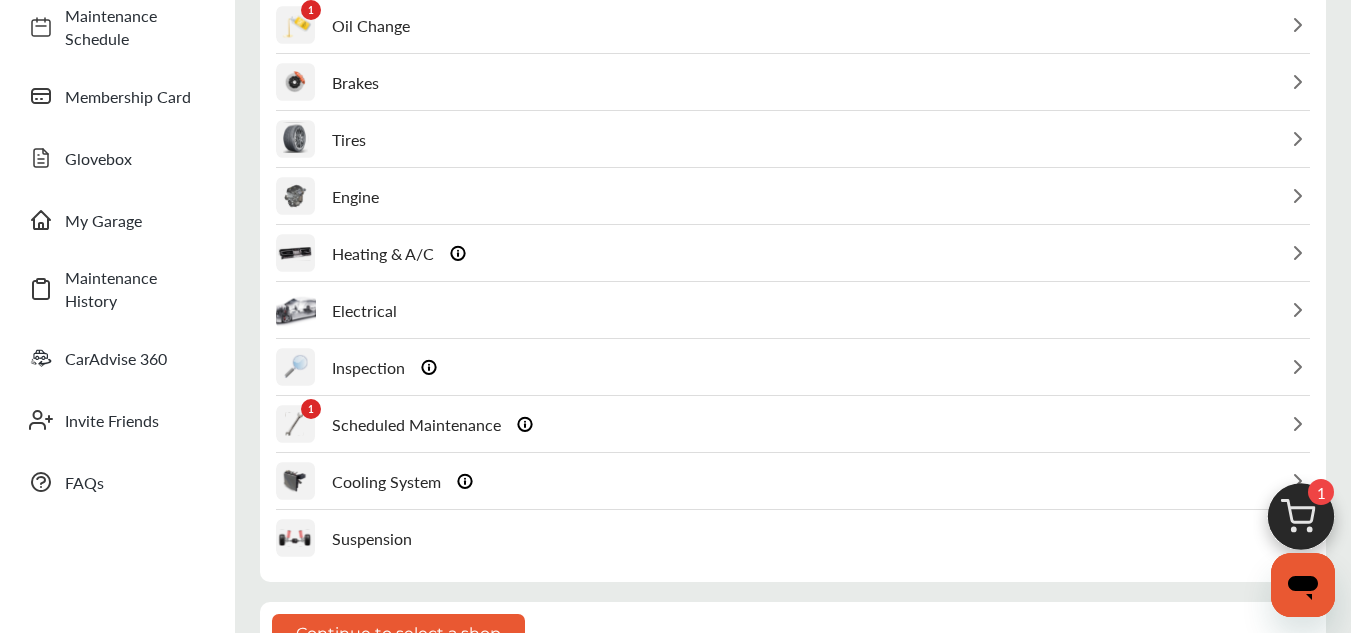 scroll, scrollTop: 208, scrollLeft: 0, axis: vertical 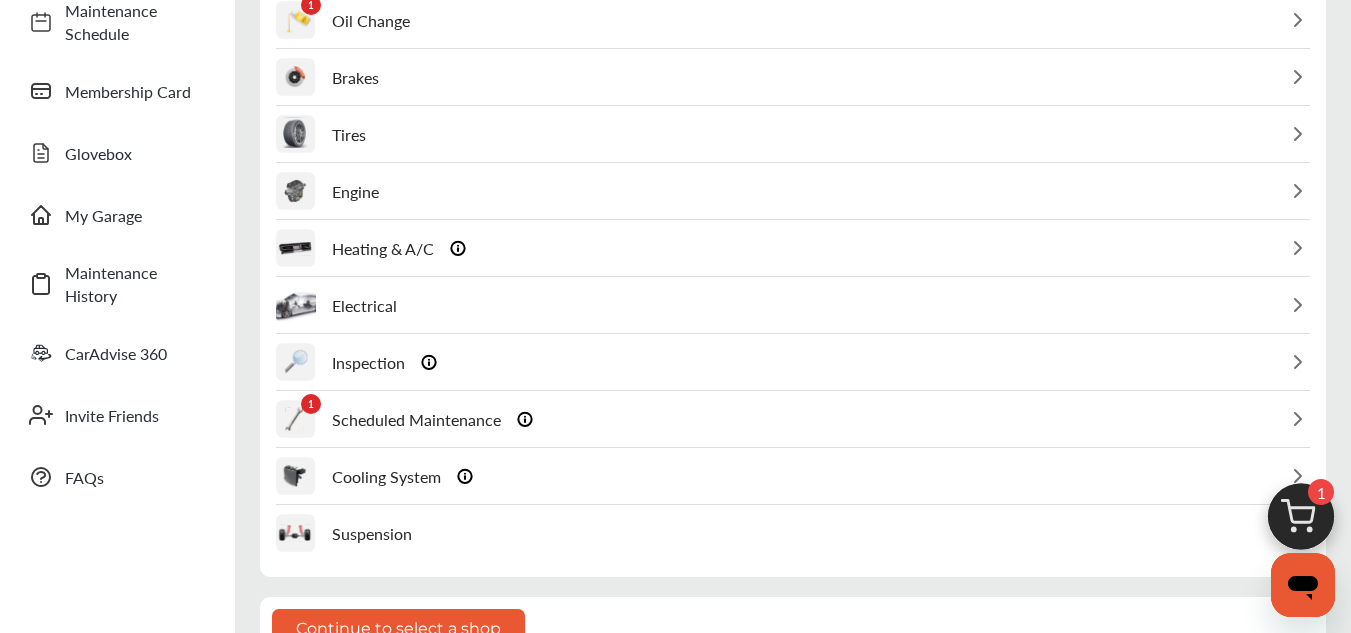 click at bounding box center [525, 419] 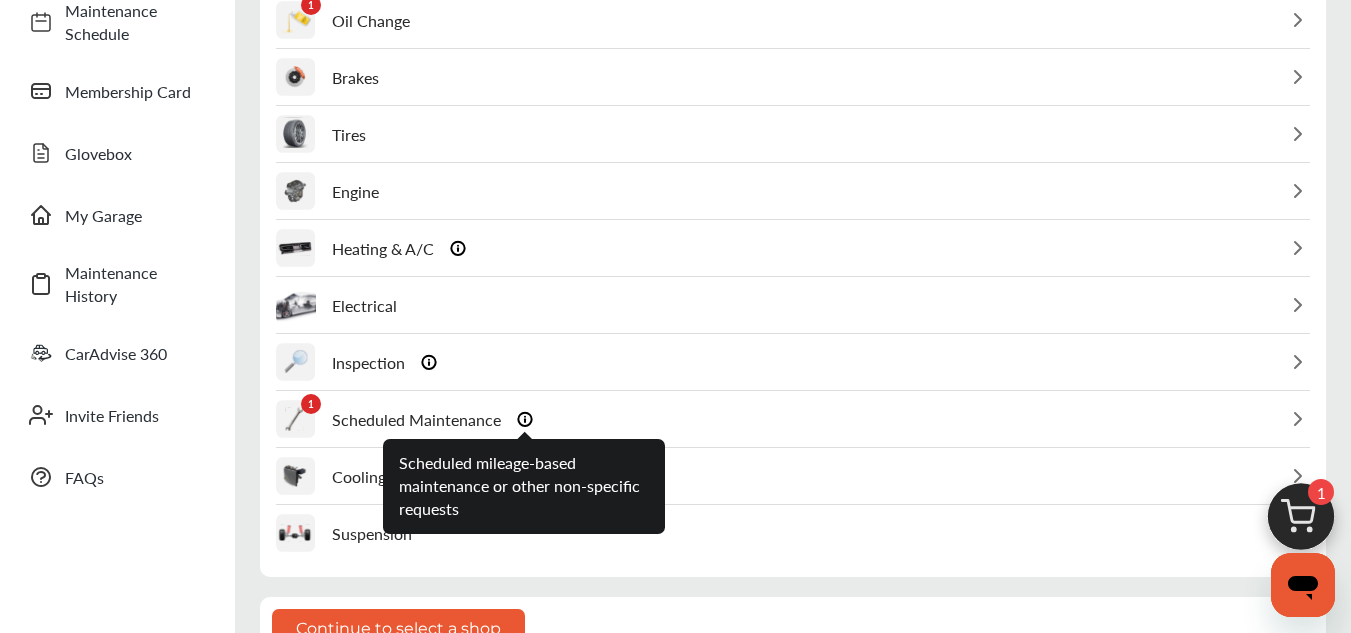 click on "1 Scheduled Maintenance" at bounding box center (793, 419) 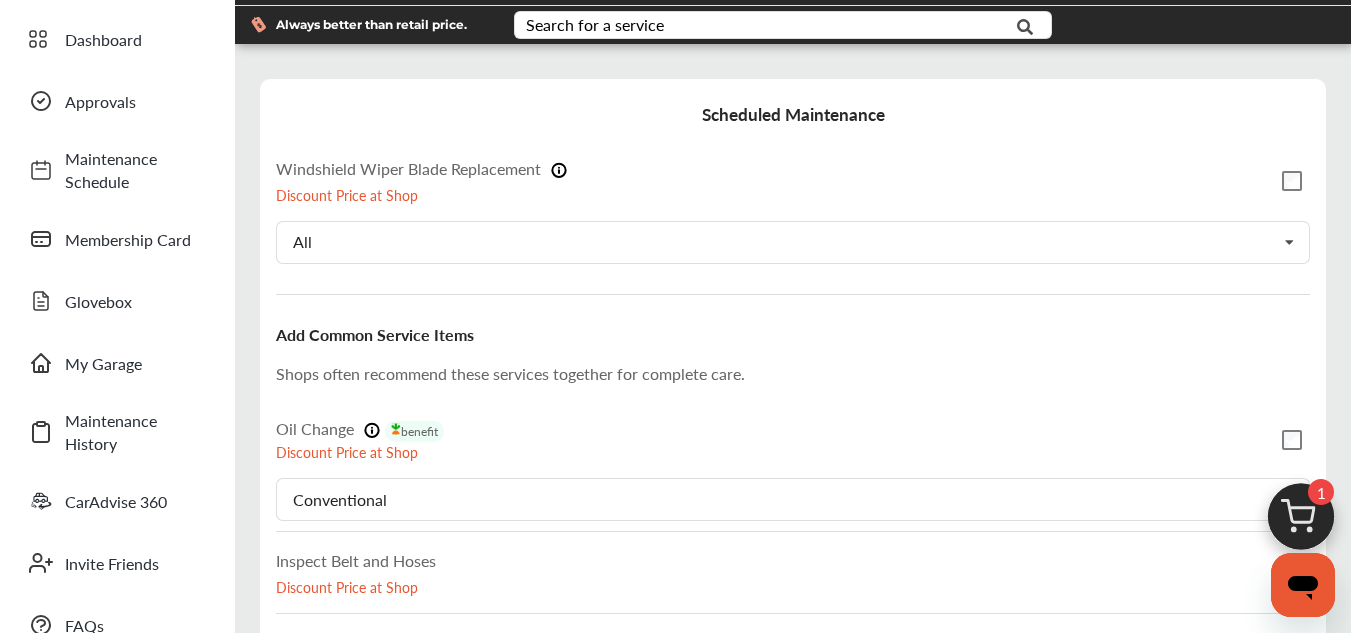 scroll, scrollTop: 59, scrollLeft: 0, axis: vertical 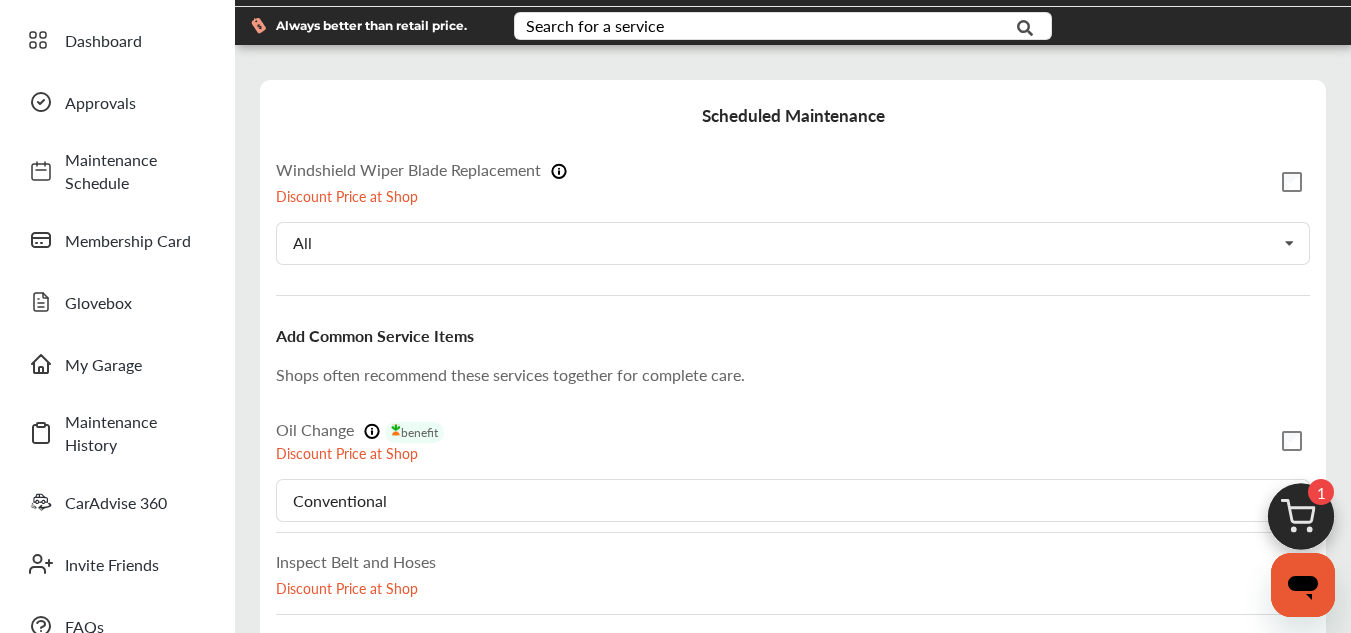 click at bounding box center [559, 171] 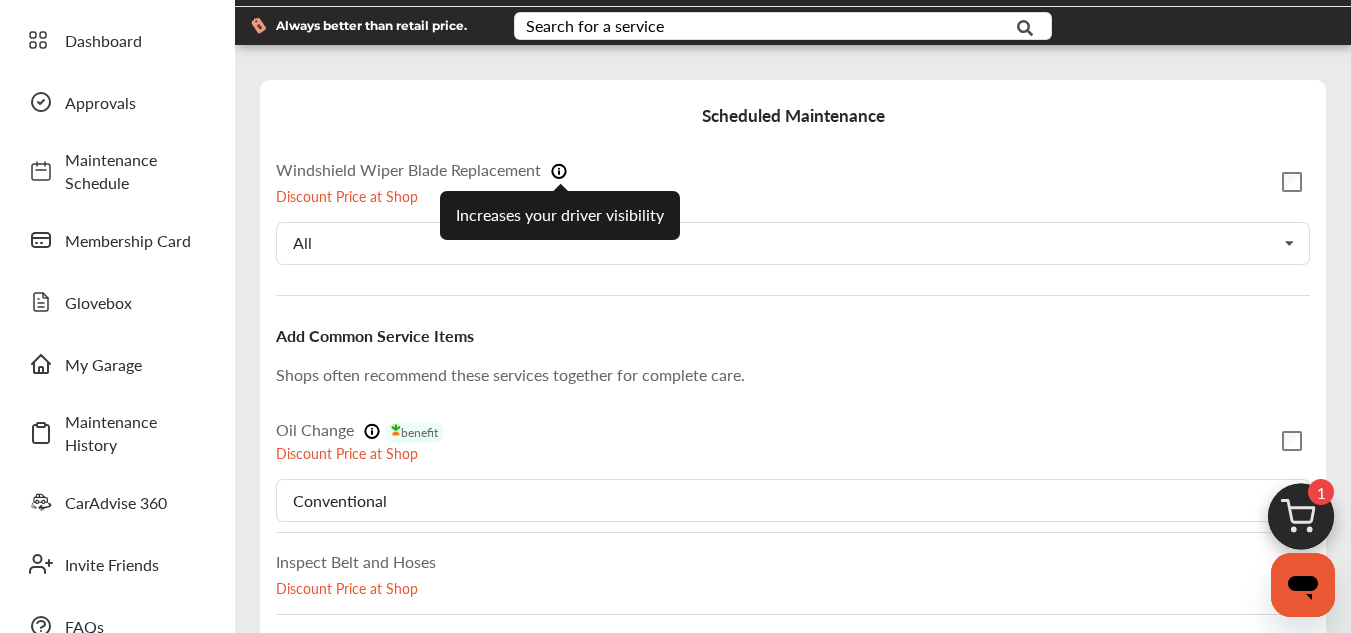 click at bounding box center (559, 171) 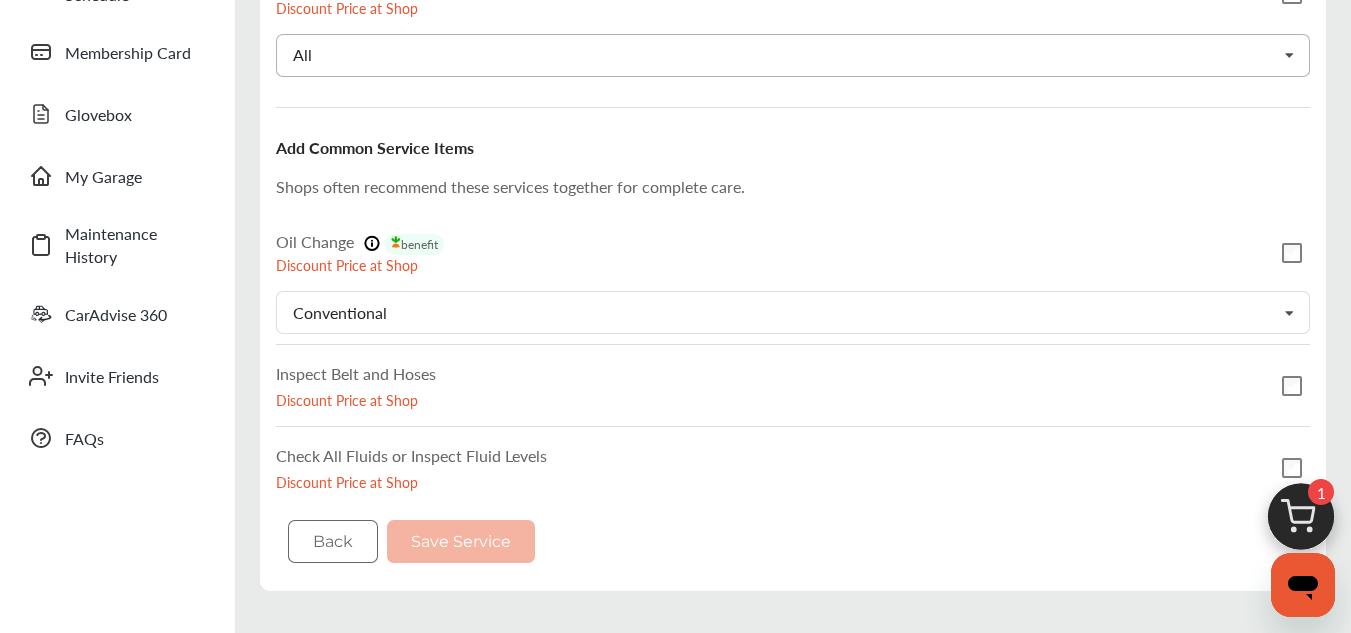 scroll, scrollTop: 249, scrollLeft: 0, axis: vertical 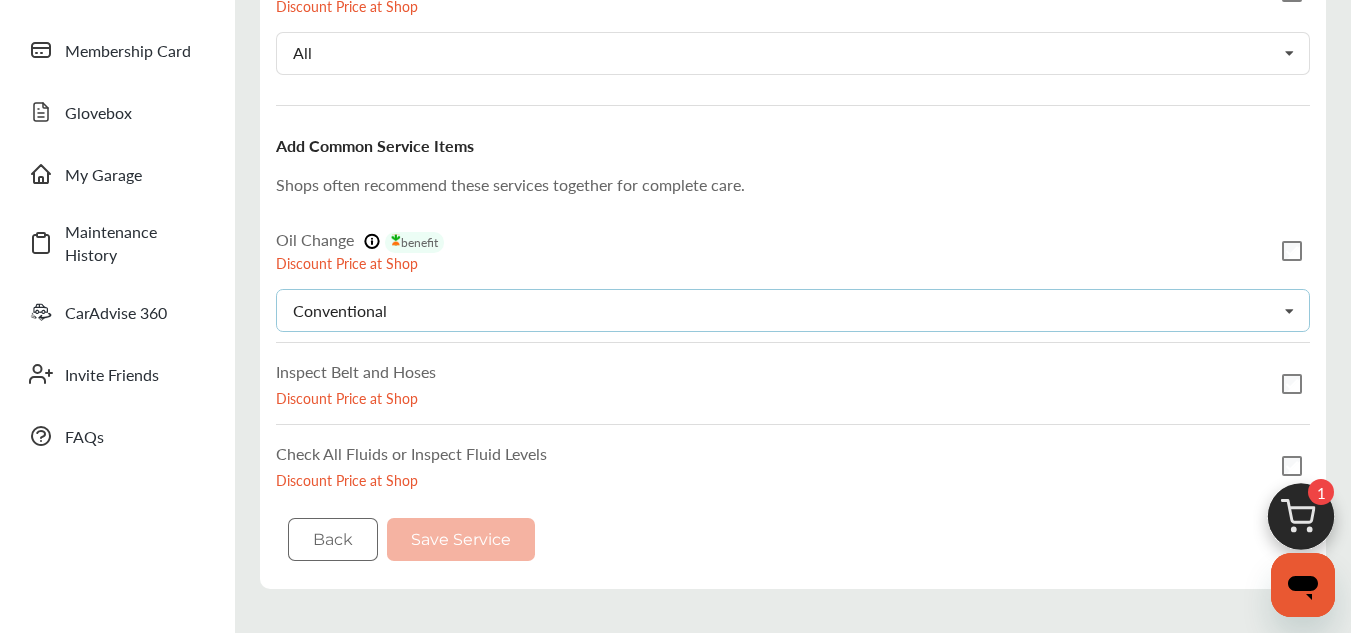 click on "Conventional Conventional Synthetic-blend Full-synthetic Euro-synthetic Diesel-oil" at bounding box center (793, 310) 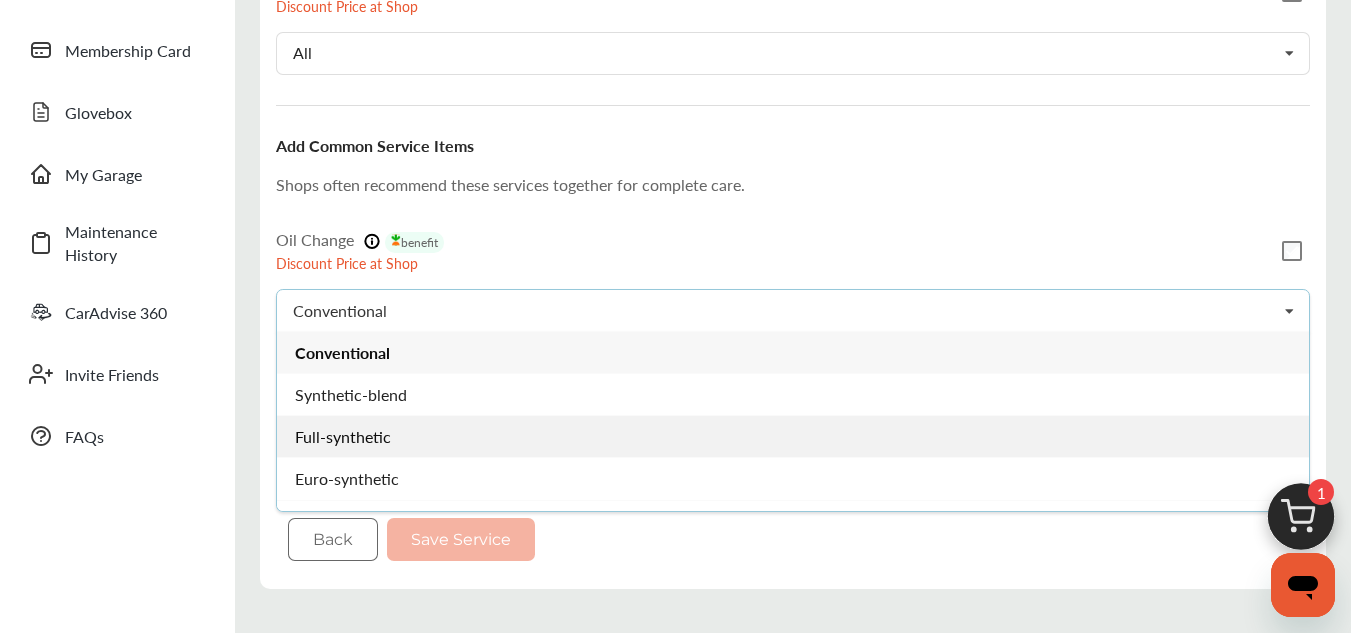 click on "Full-synthetic" at bounding box center [793, 436] 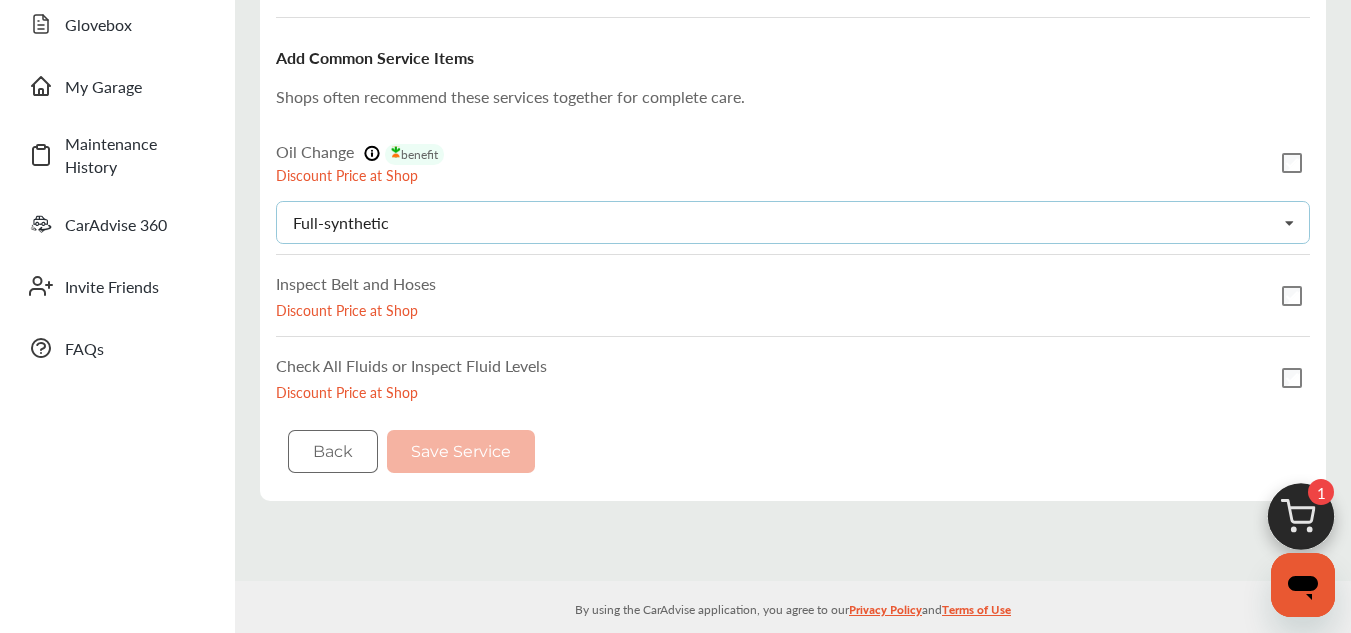 scroll, scrollTop: 345, scrollLeft: 0, axis: vertical 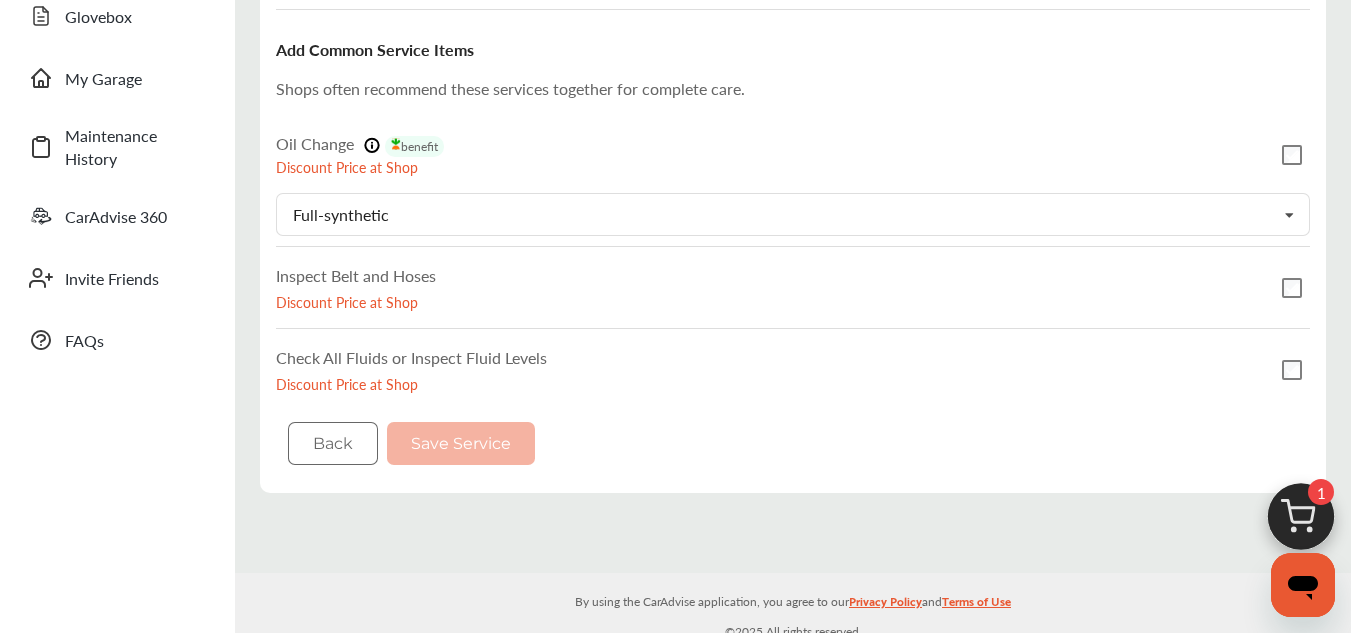 click on "Inspect Belt and Hoses Discount Price at Shop" at bounding box center (793, 288) 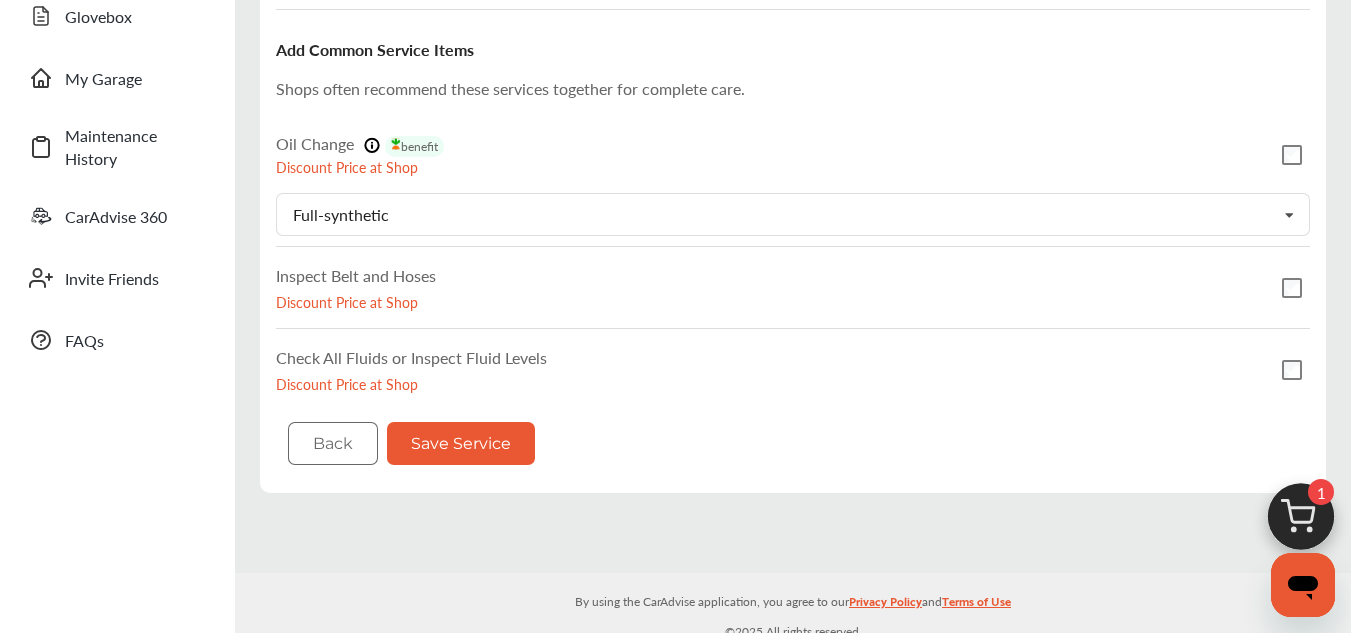 scroll, scrollTop: 357, scrollLeft: 0, axis: vertical 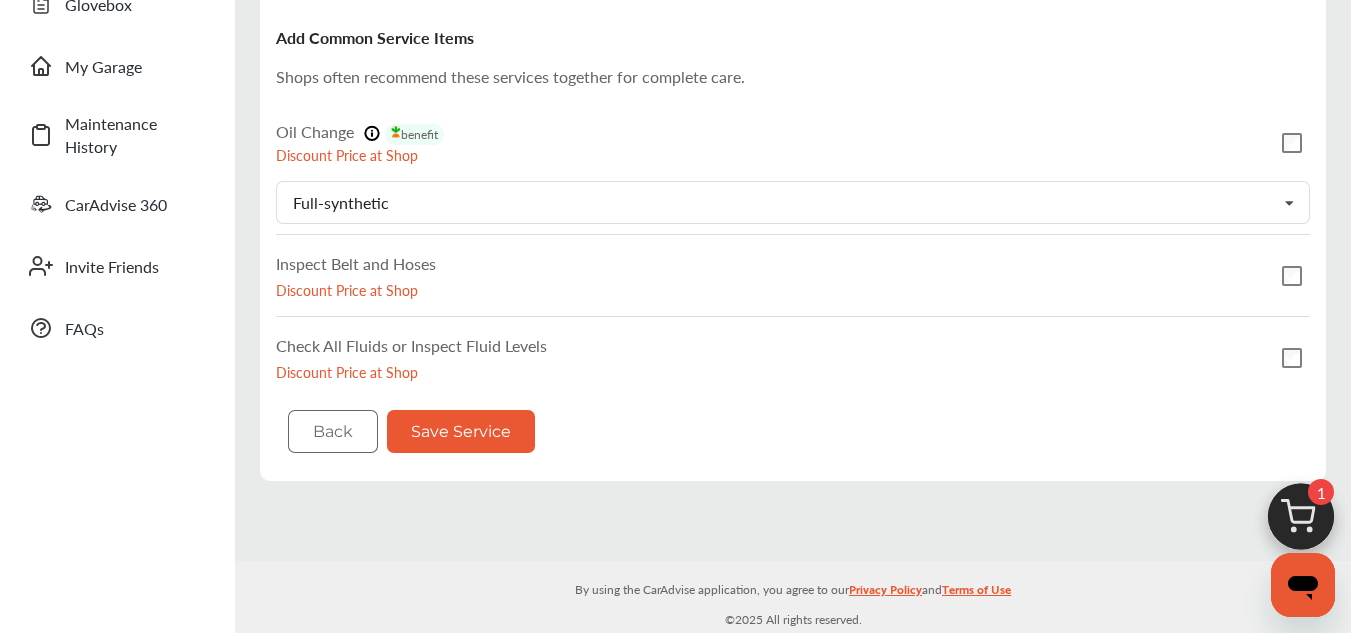 click on "Save Service" at bounding box center [461, 431] 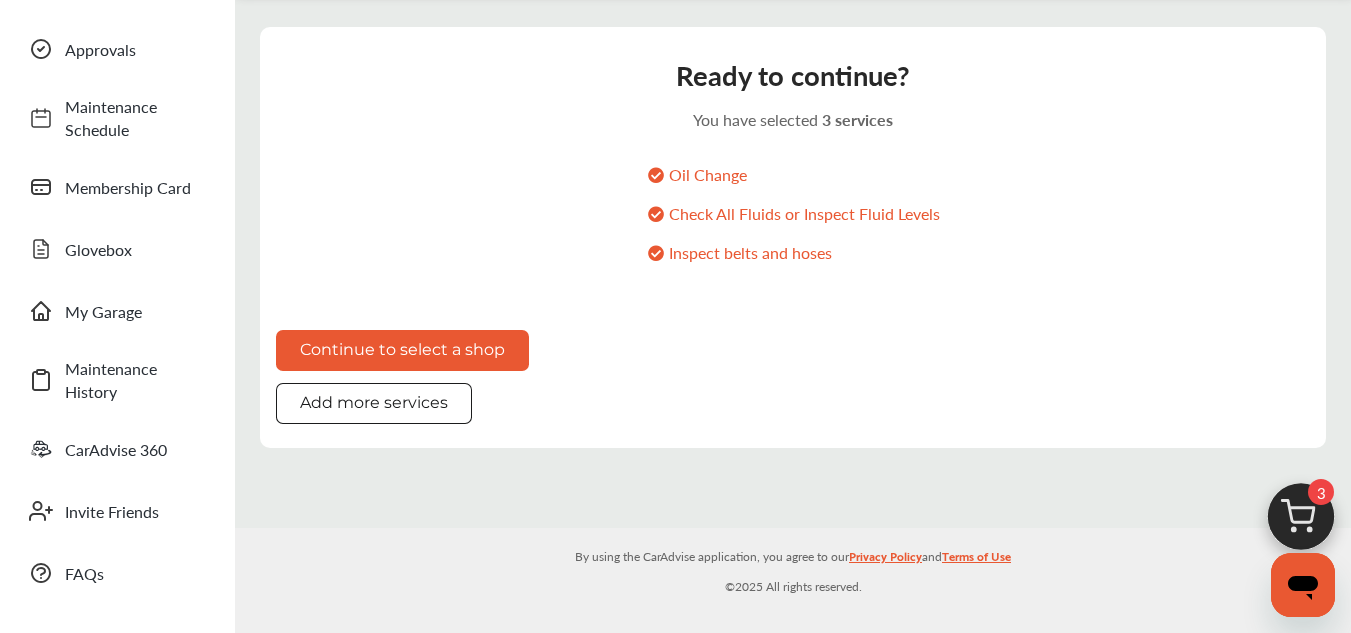 scroll, scrollTop: 72, scrollLeft: 0, axis: vertical 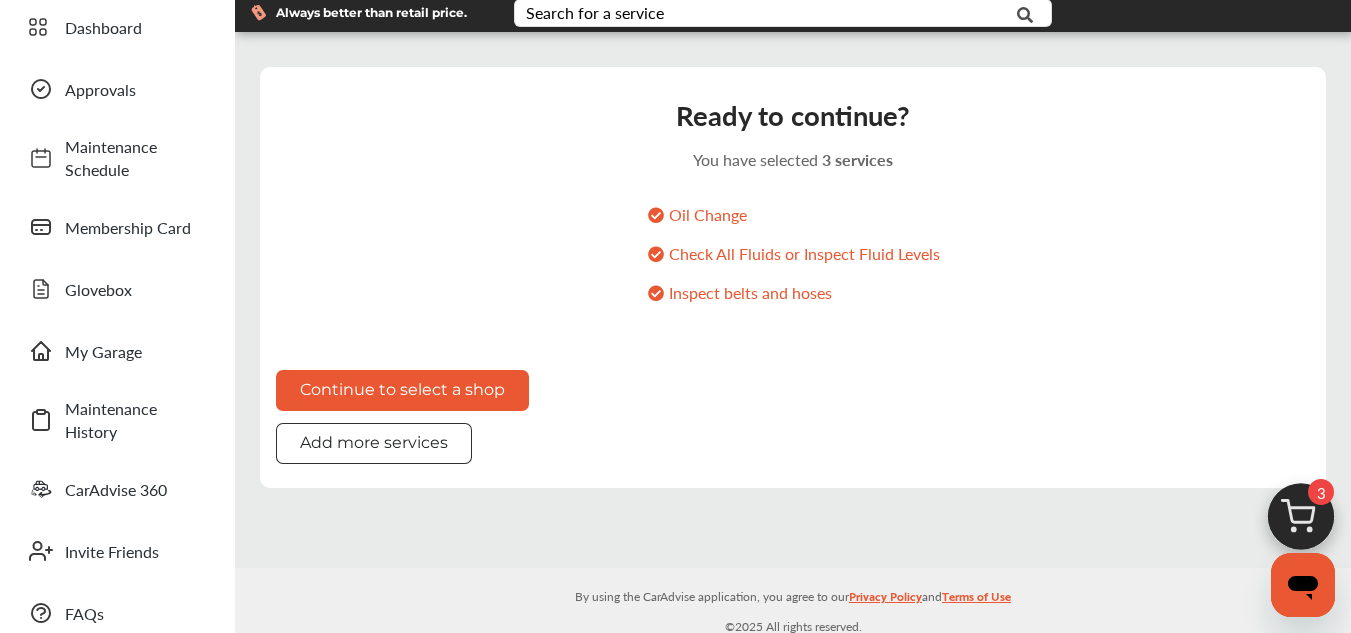 click on "Add more services" at bounding box center (374, 443) 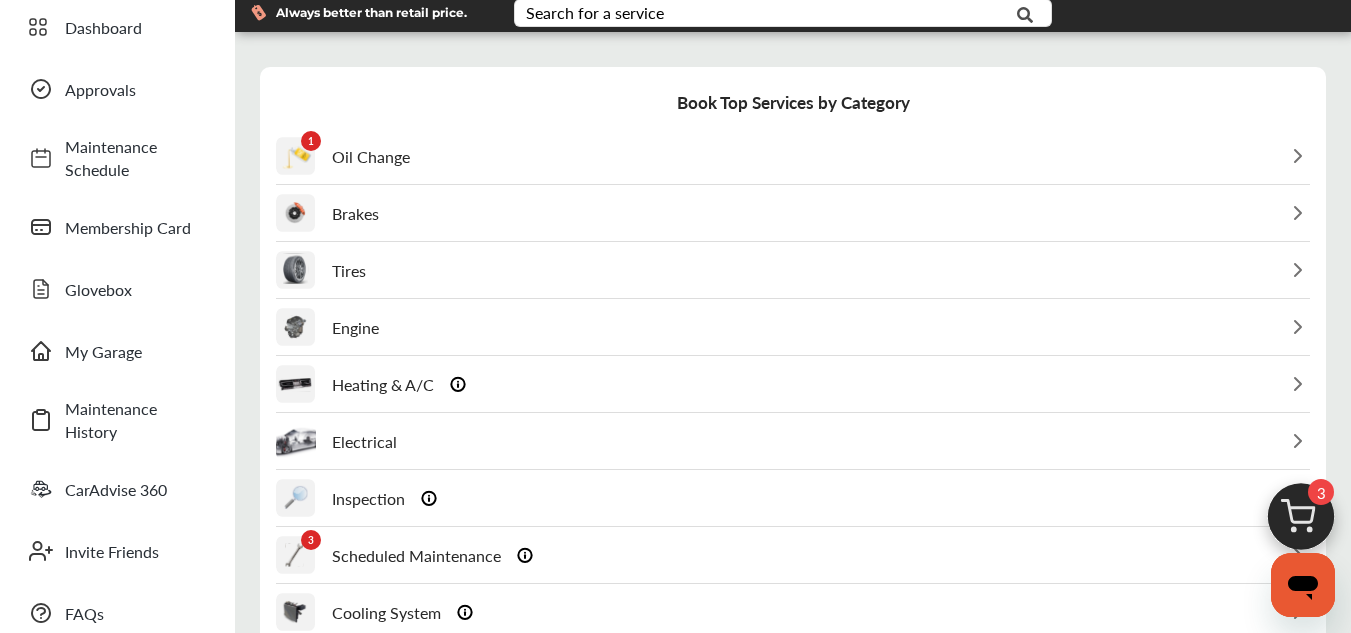 click on "Brakes" at bounding box center (793, 213) 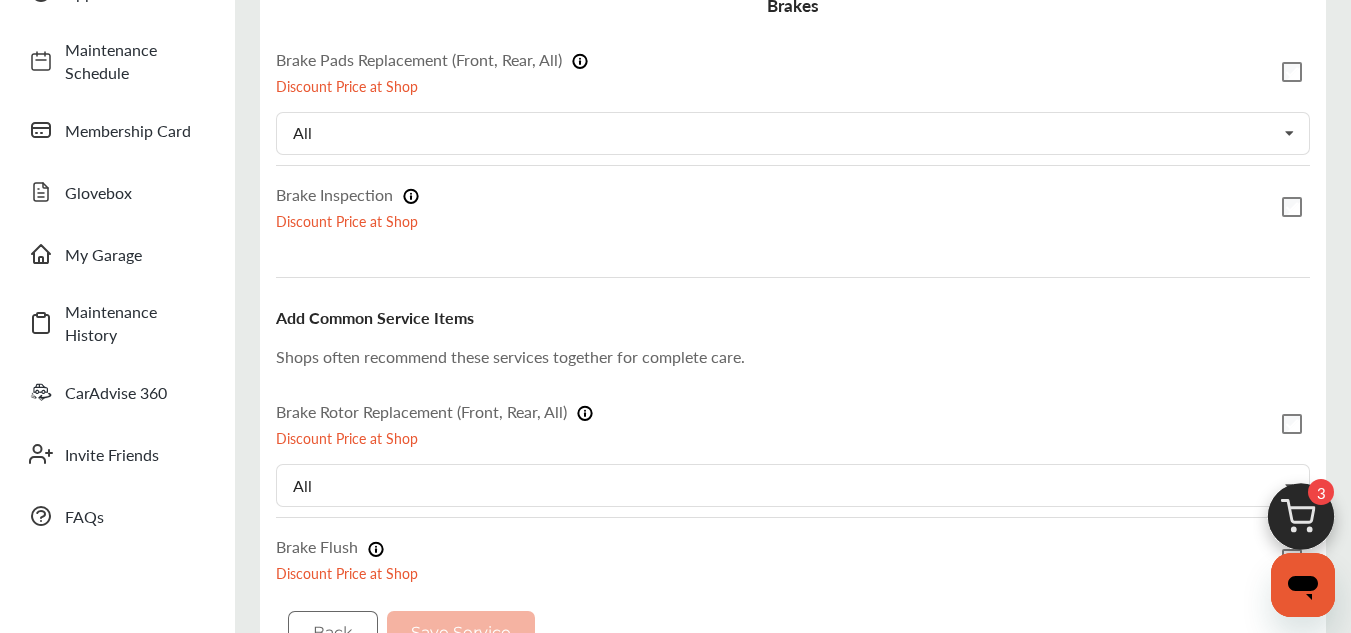 scroll, scrollTop: 170, scrollLeft: 0, axis: vertical 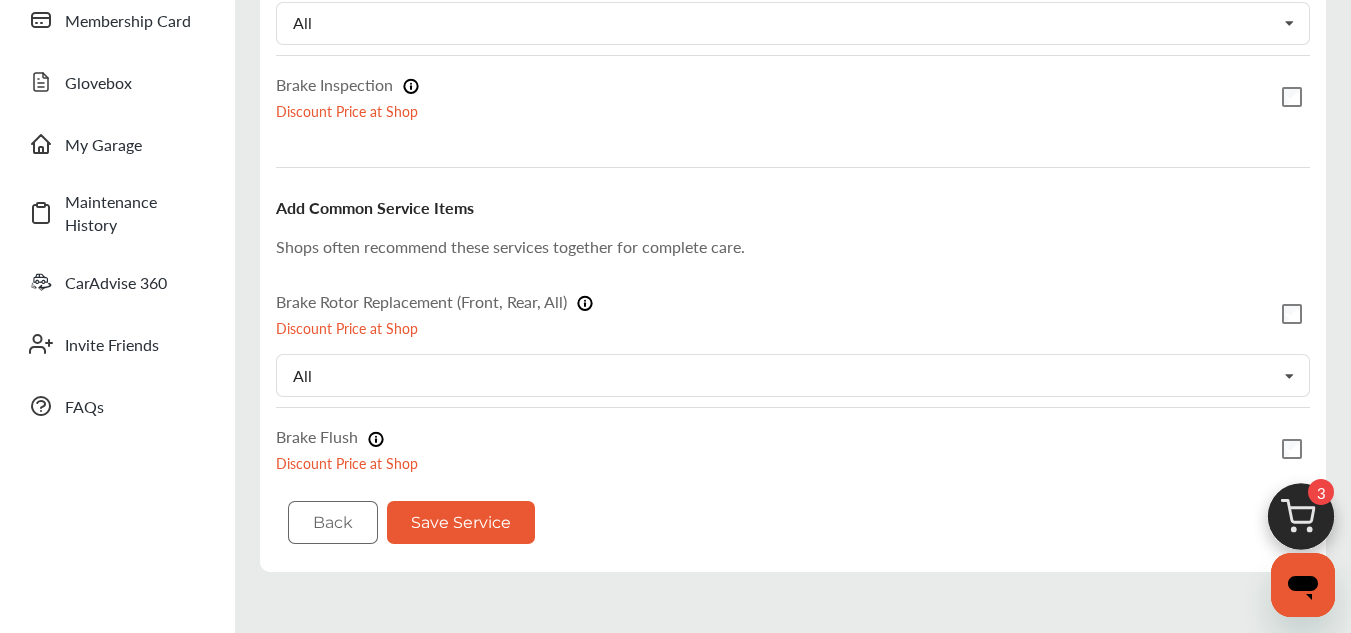 click at bounding box center (585, 303) 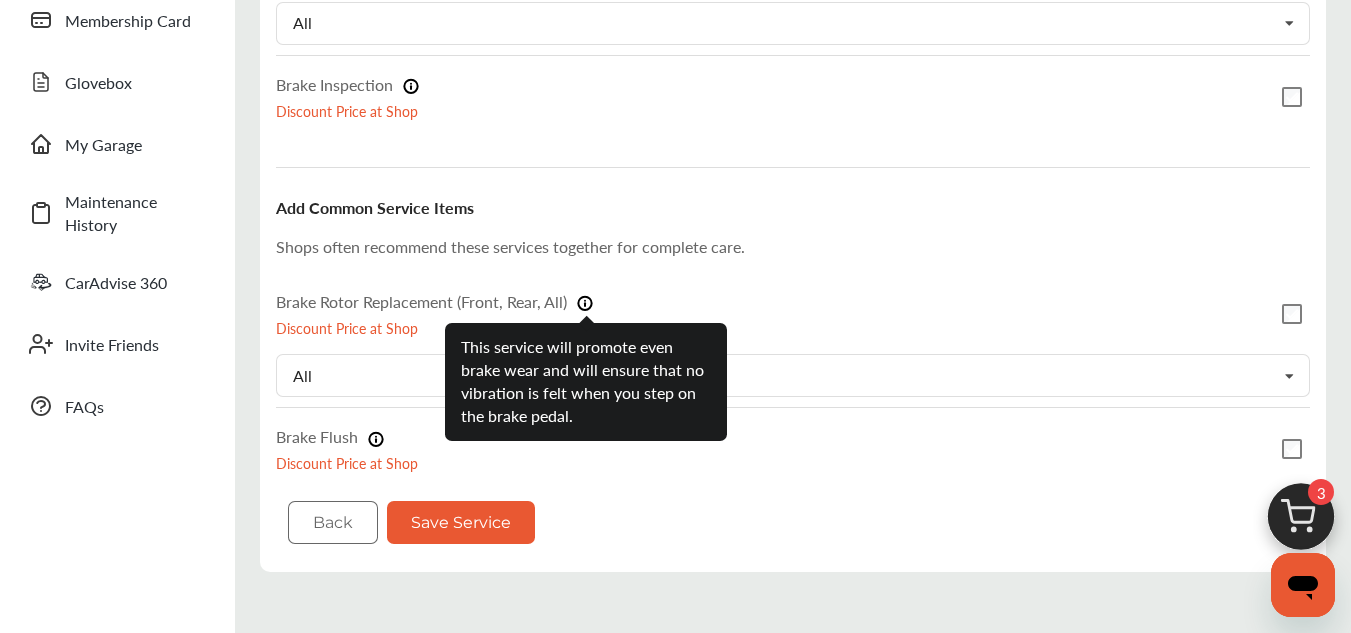 click at bounding box center [585, 303] 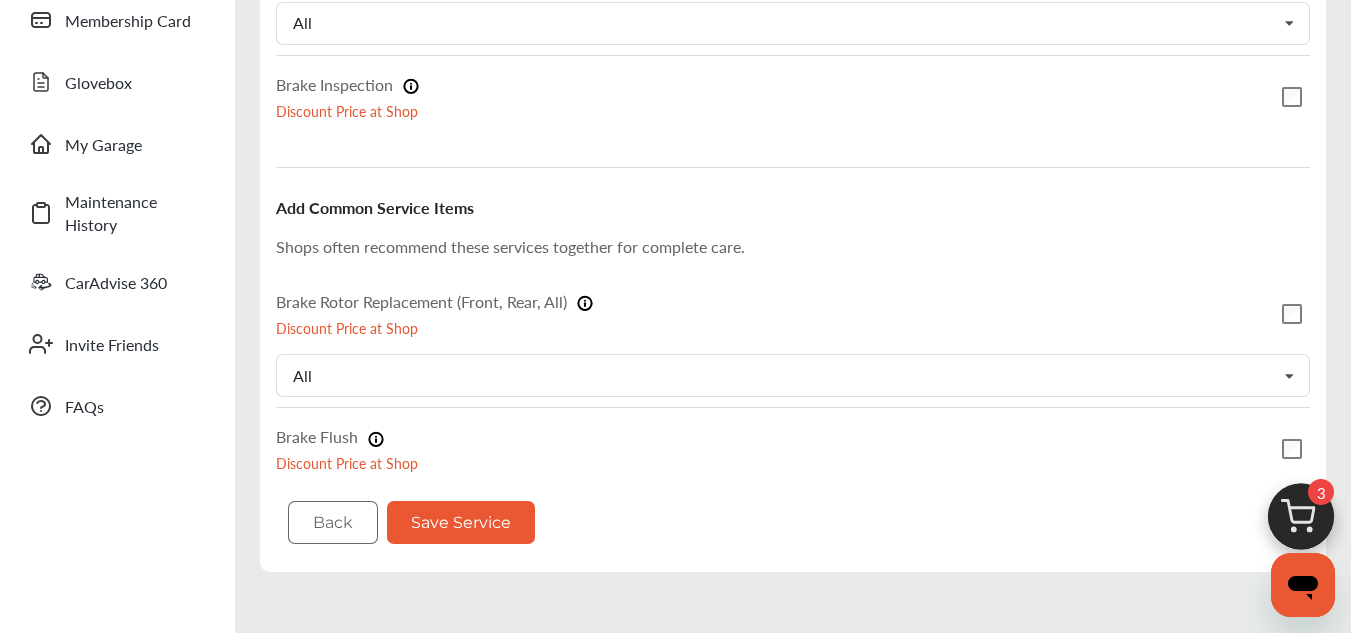 scroll, scrollTop: 370, scrollLeft: 0, axis: vertical 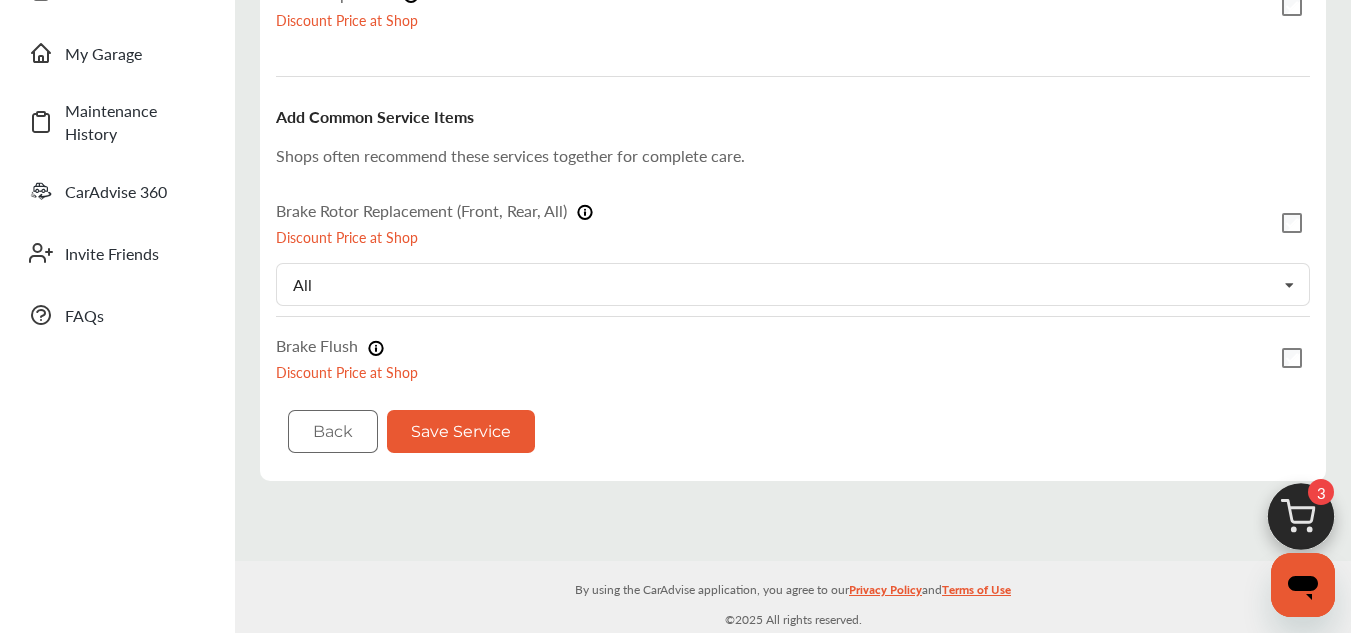 click on "Save Service" at bounding box center (461, 431) 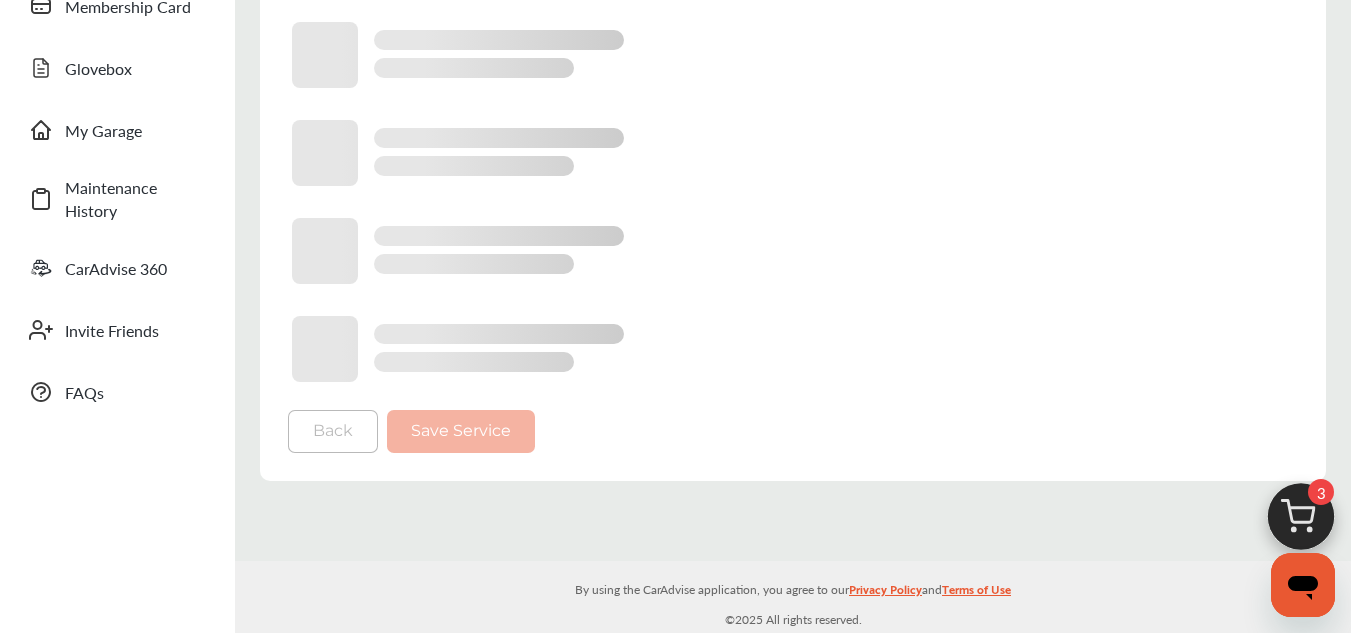 scroll, scrollTop: 112, scrollLeft: 0, axis: vertical 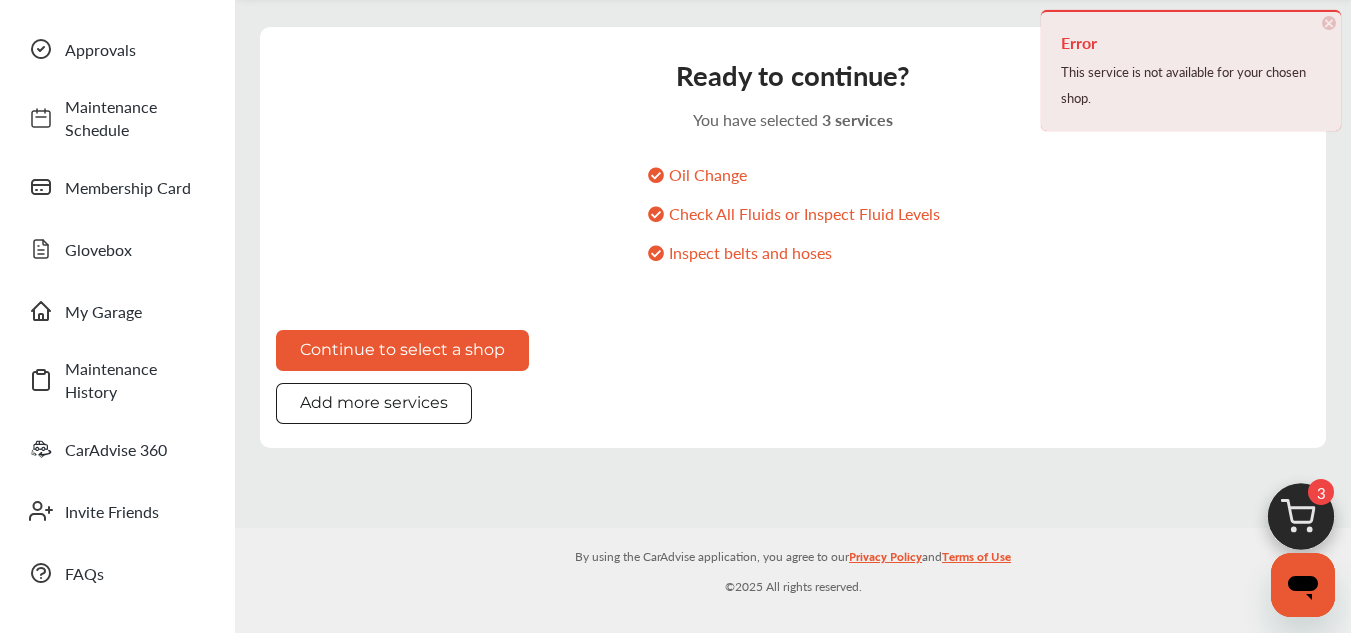 click on "Continue to select a shop" at bounding box center (402, 350) 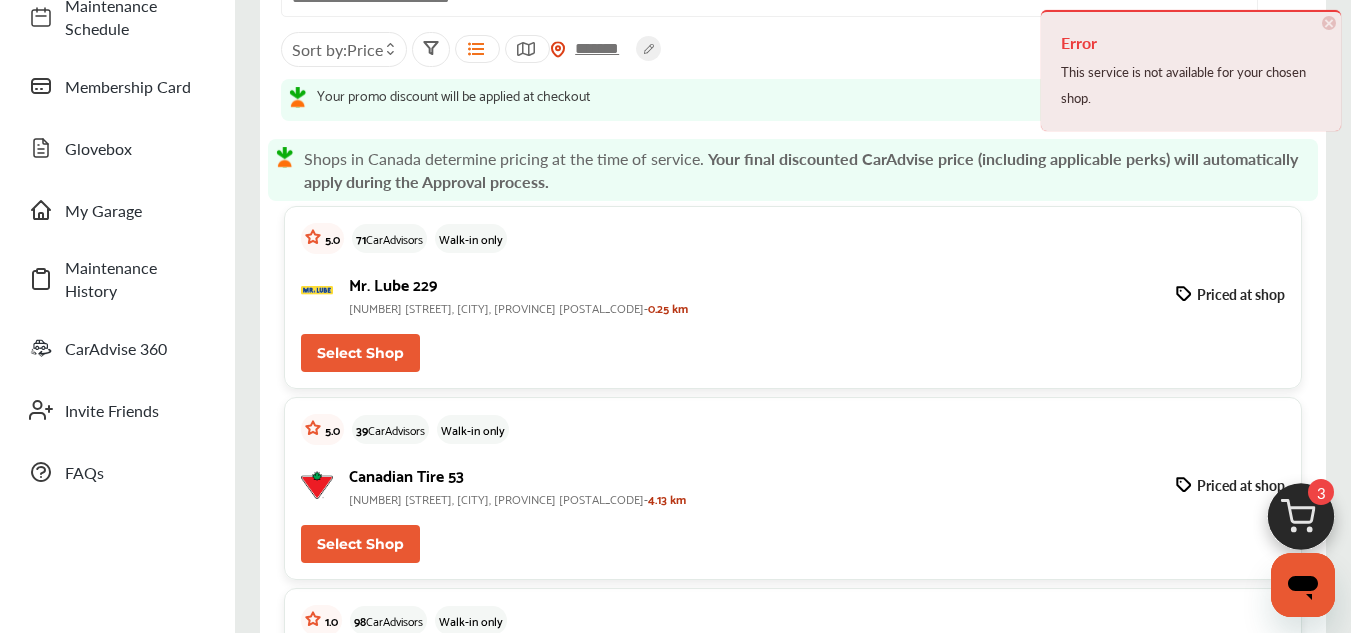scroll, scrollTop: 220, scrollLeft: 0, axis: vertical 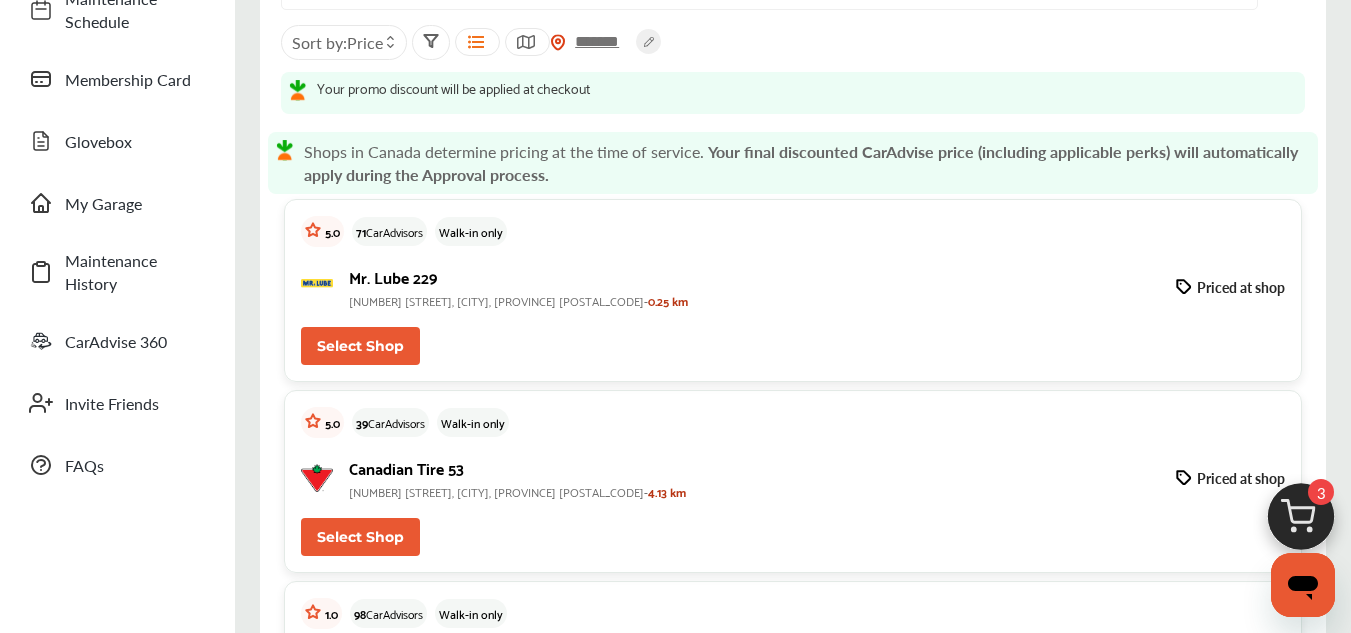 click on "Select Shop" at bounding box center (360, 346) 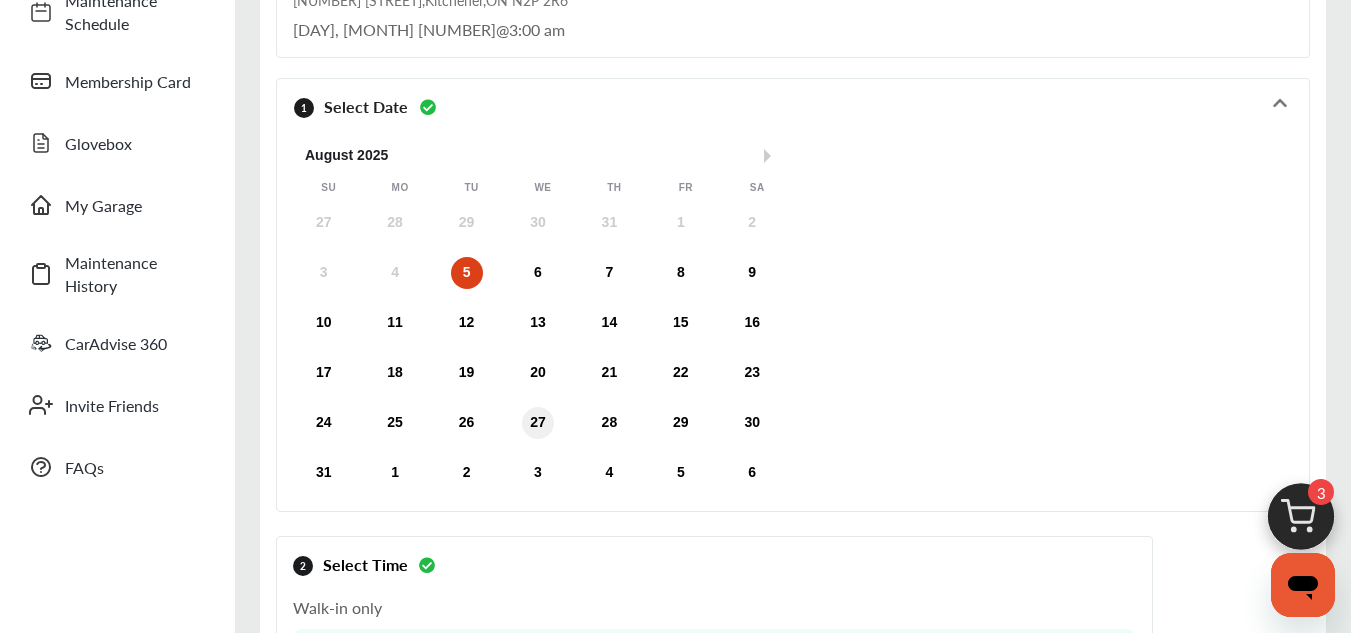 scroll, scrollTop: 504, scrollLeft: 0, axis: vertical 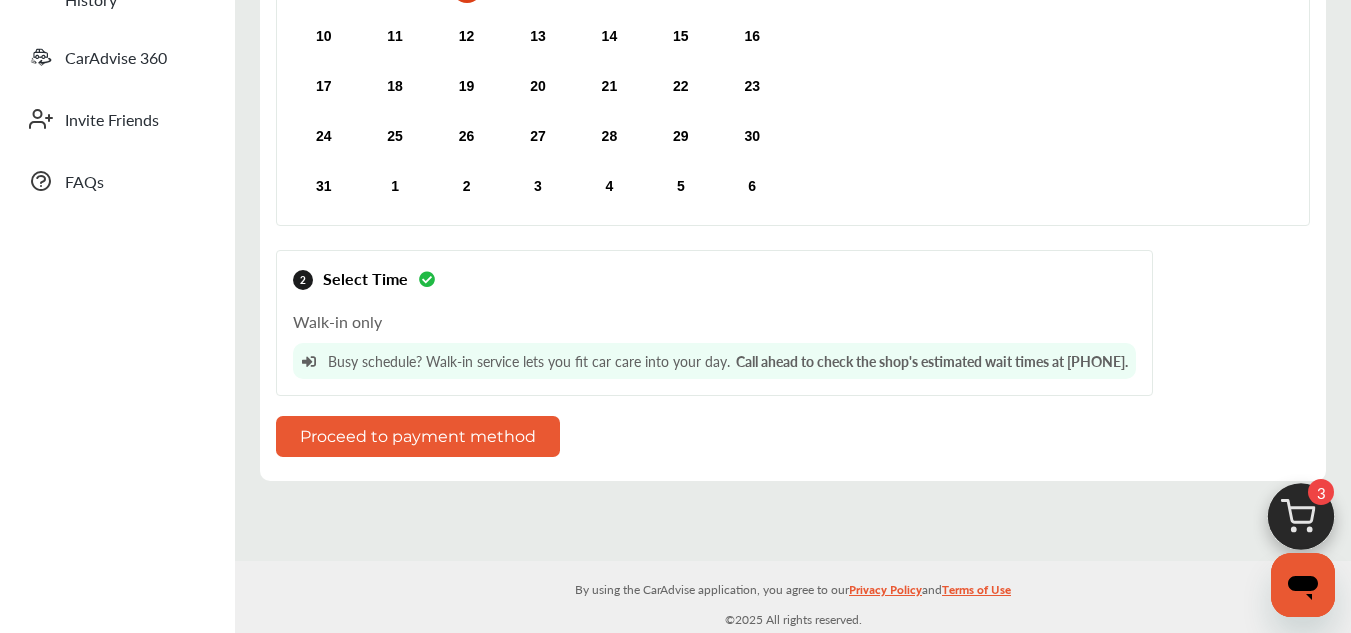 click on "Proceed to payment method" at bounding box center [418, 436] 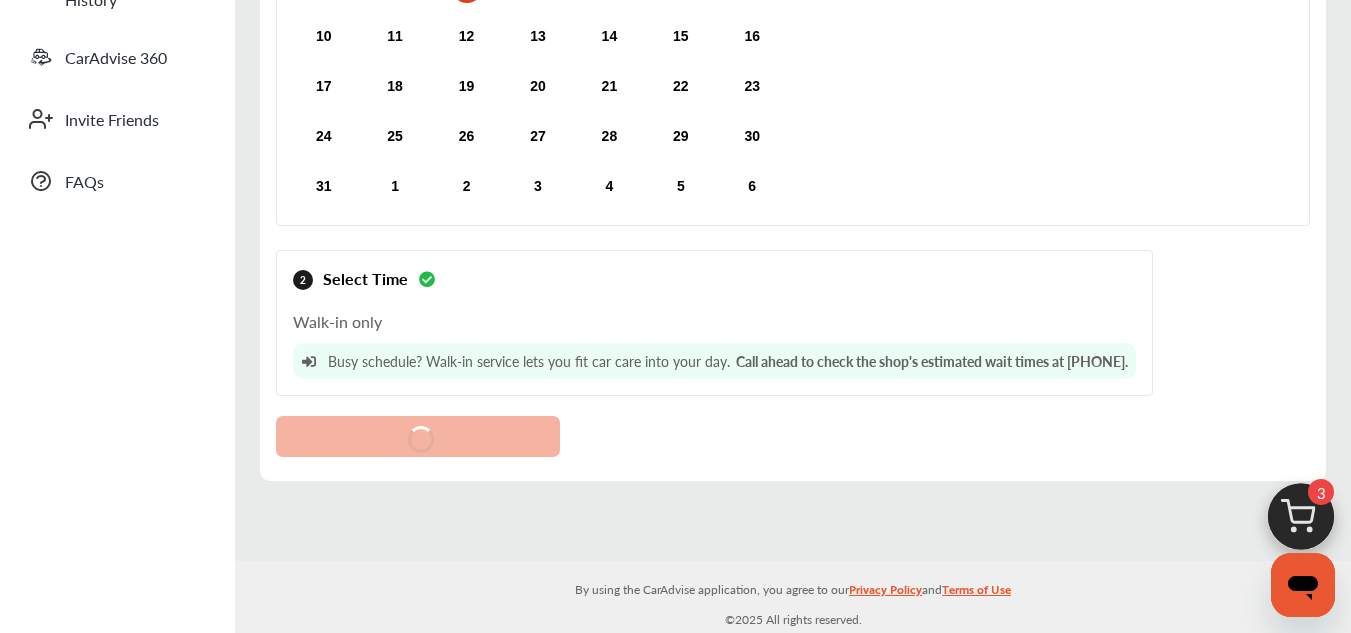 scroll, scrollTop: 475, scrollLeft: 0, axis: vertical 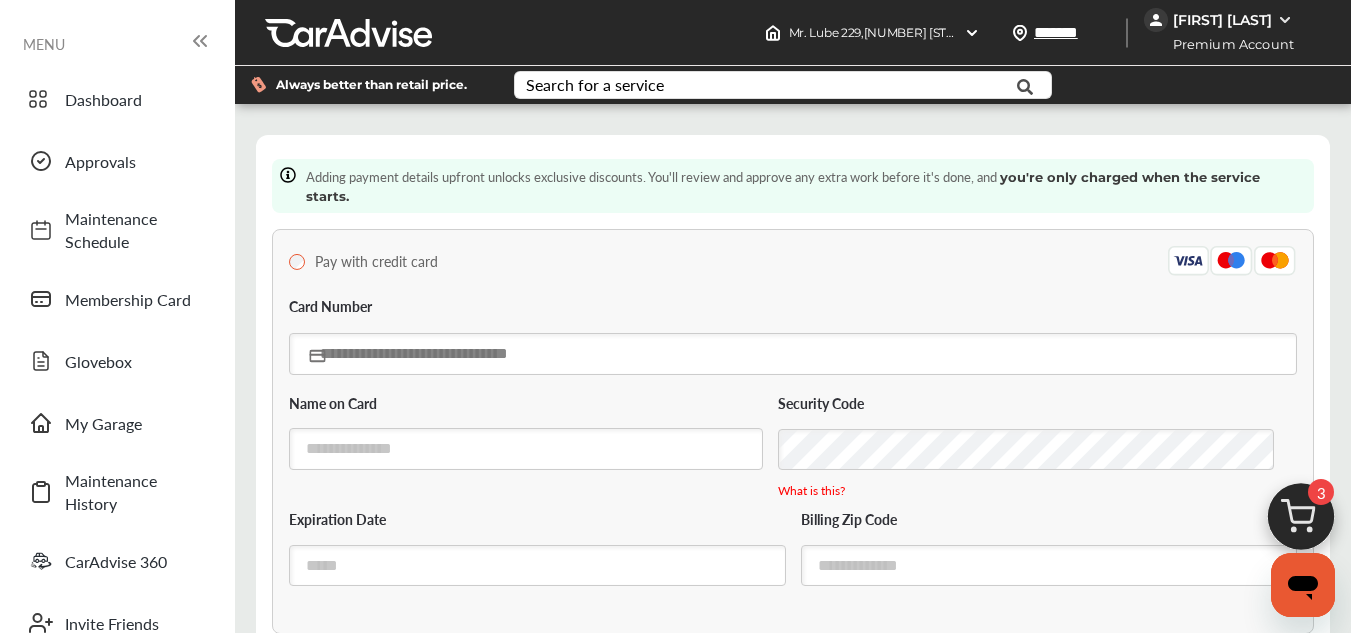 click at bounding box center [793, 353] 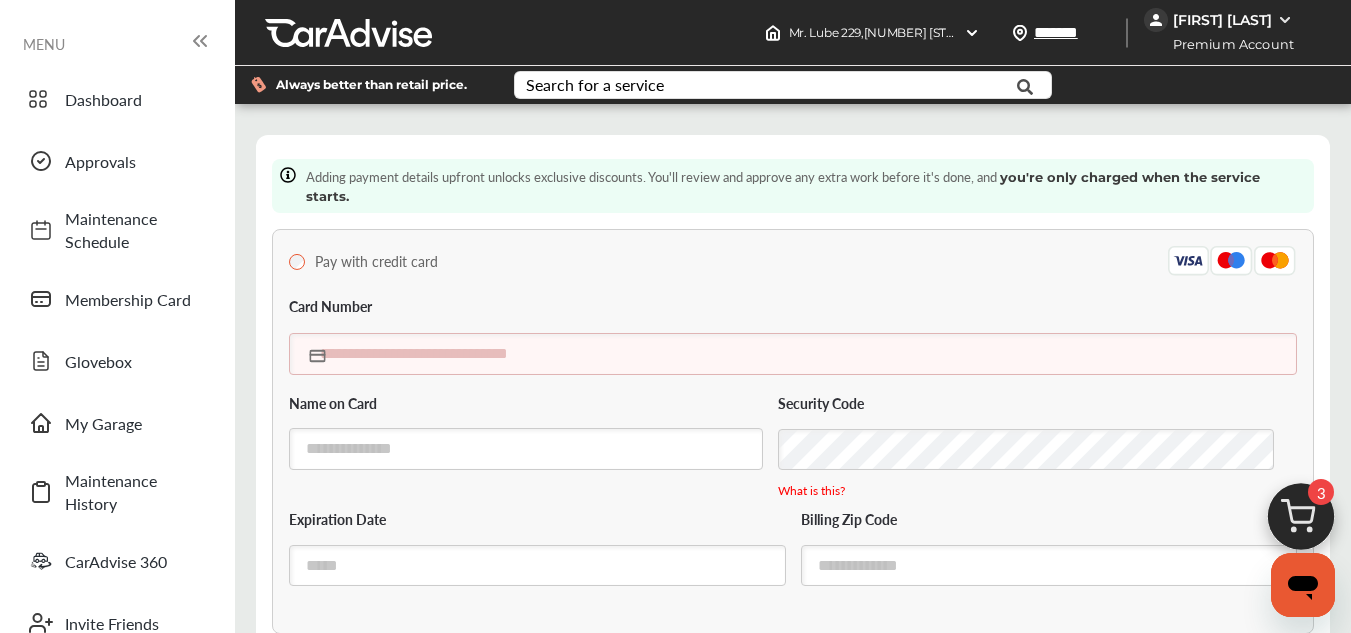 click on "[FIRST] [LAST]" at bounding box center (1227, 20) 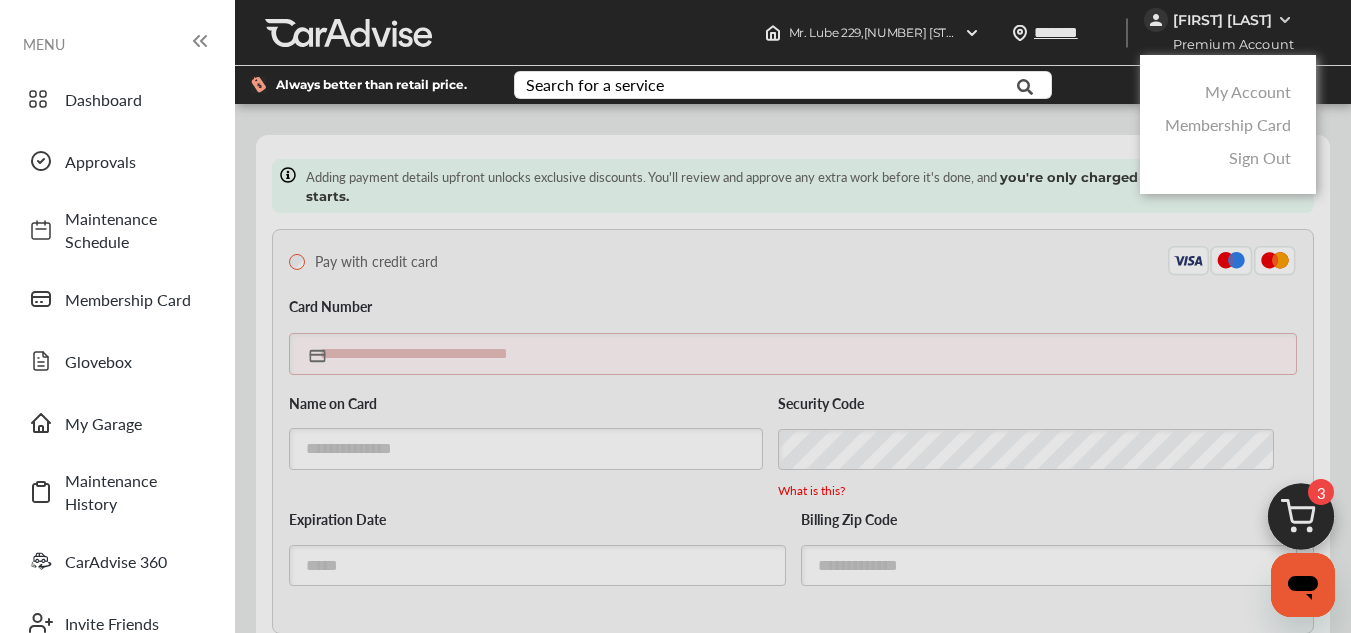 click on "My Account" at bounding box center [1248, 91] 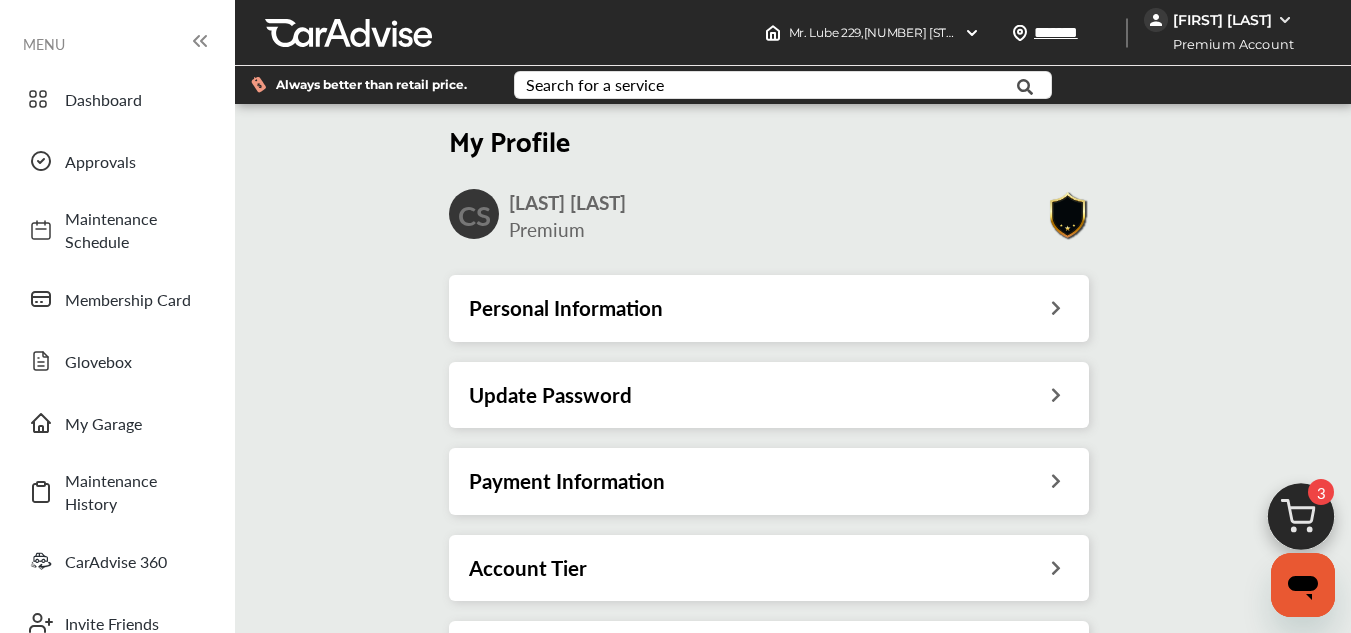scroll, scrollTop: 3, scrollLeft: 0, axis: vertical 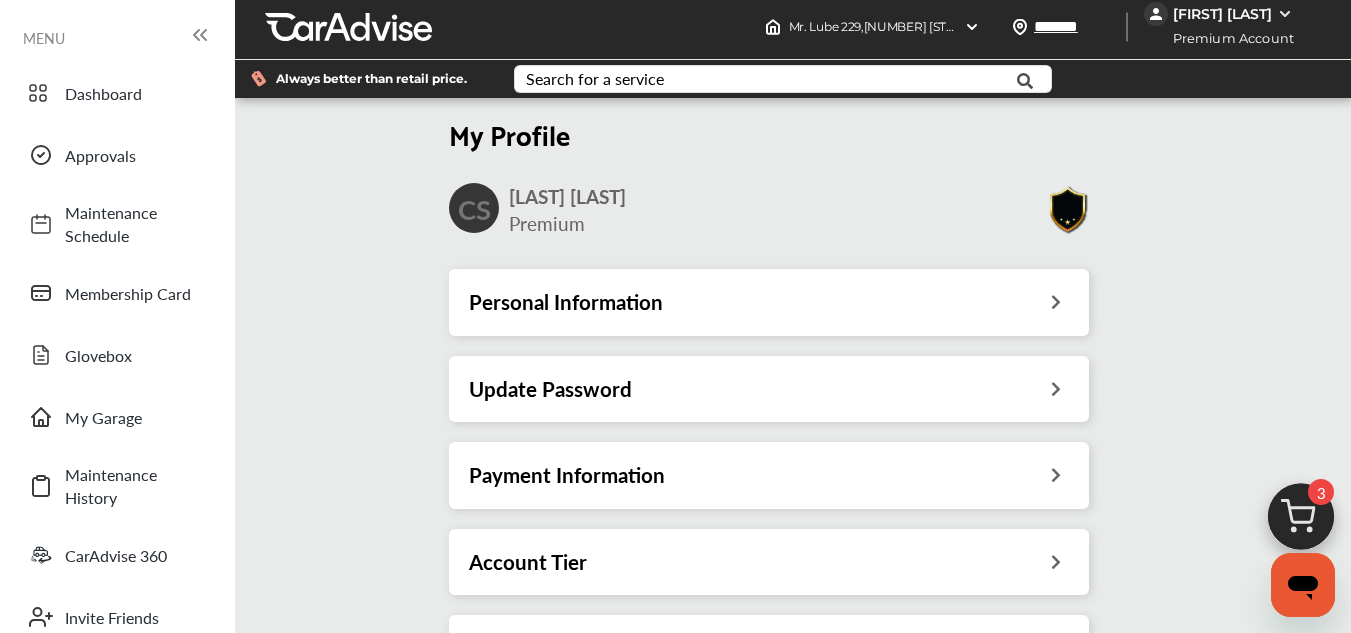 click on "Account Tier" at bounding box center (769, 562) 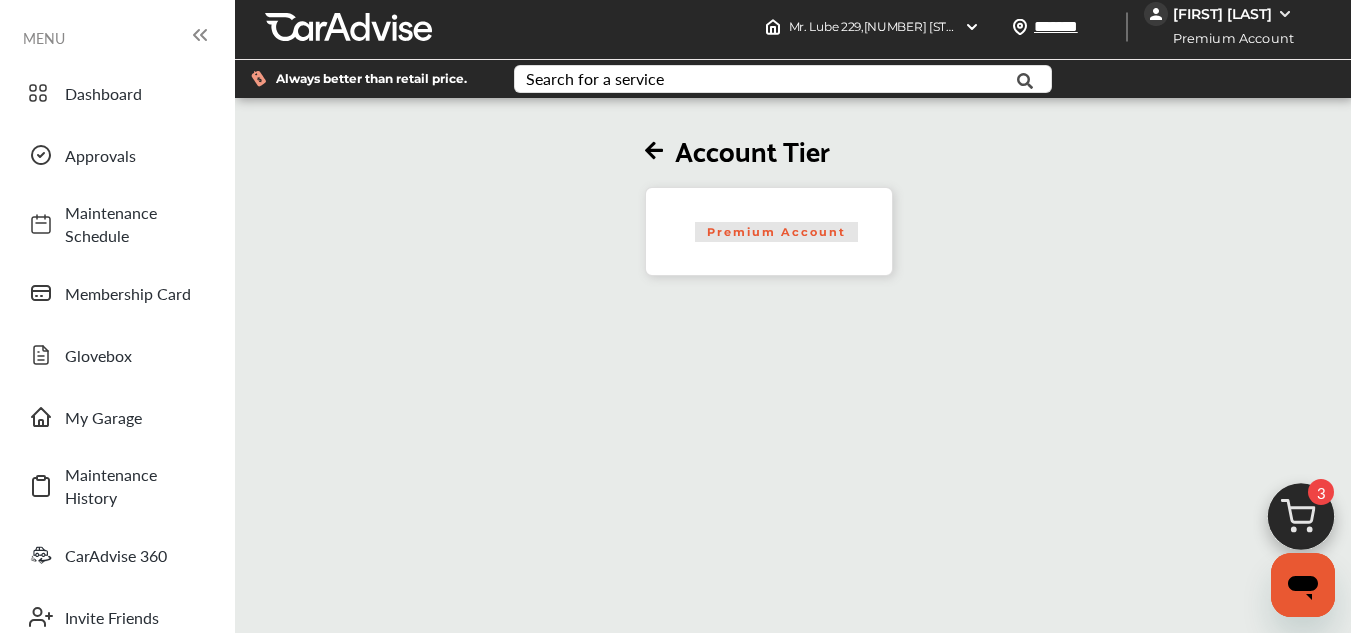 scroll, scrollTop: 228, scrollLeft: 0, axis: vertical 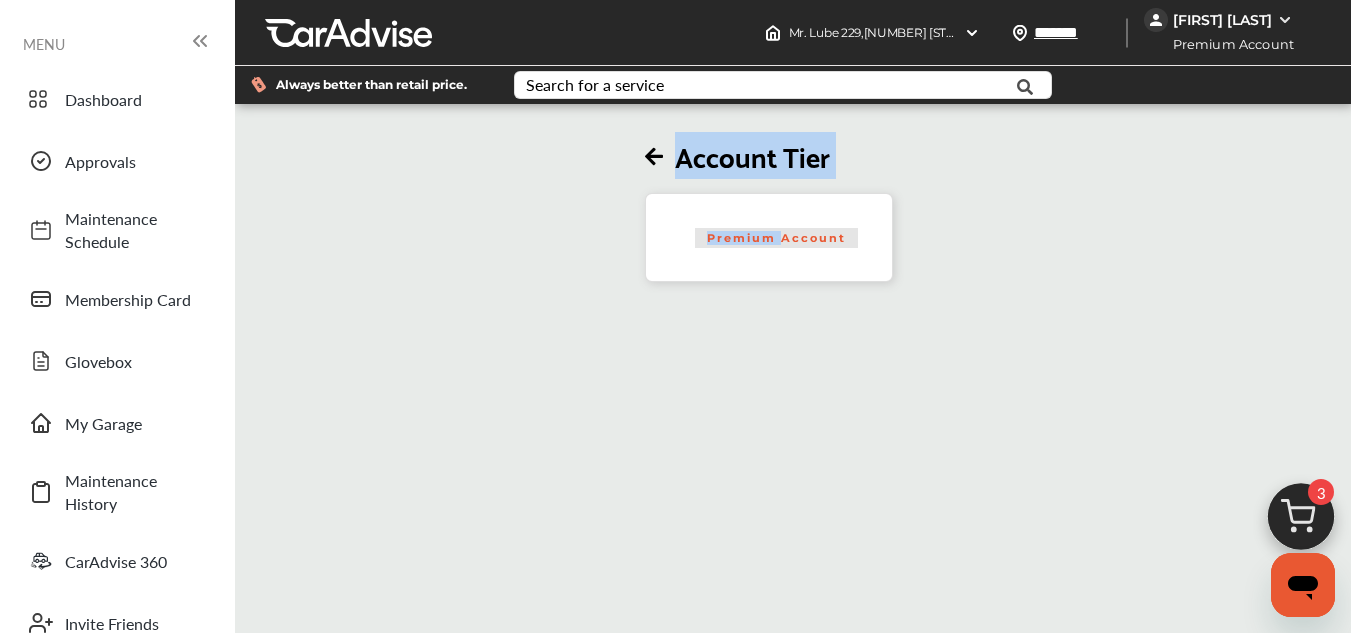 drag, startPoint x: 786, startPoint y: 192, endPoint x: 654, endPoint y: 103, distance: 159.20113 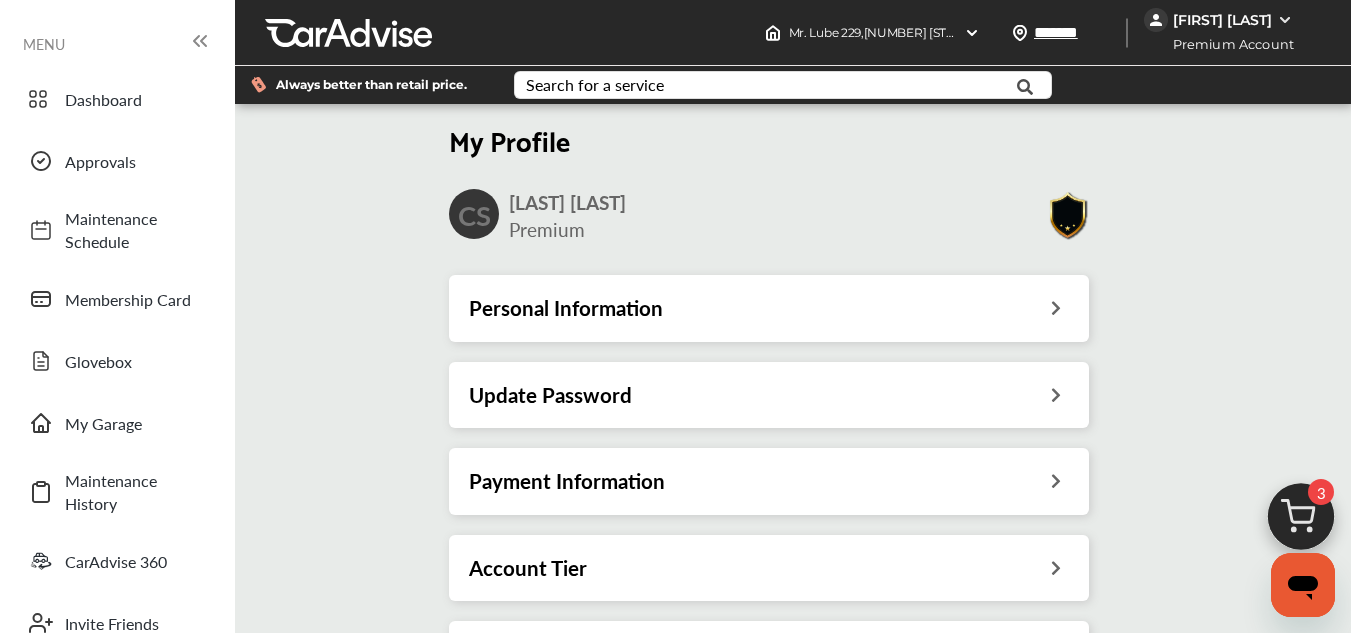 click on "[FIRST] [LAST]" at bounding box center [1227, 20] 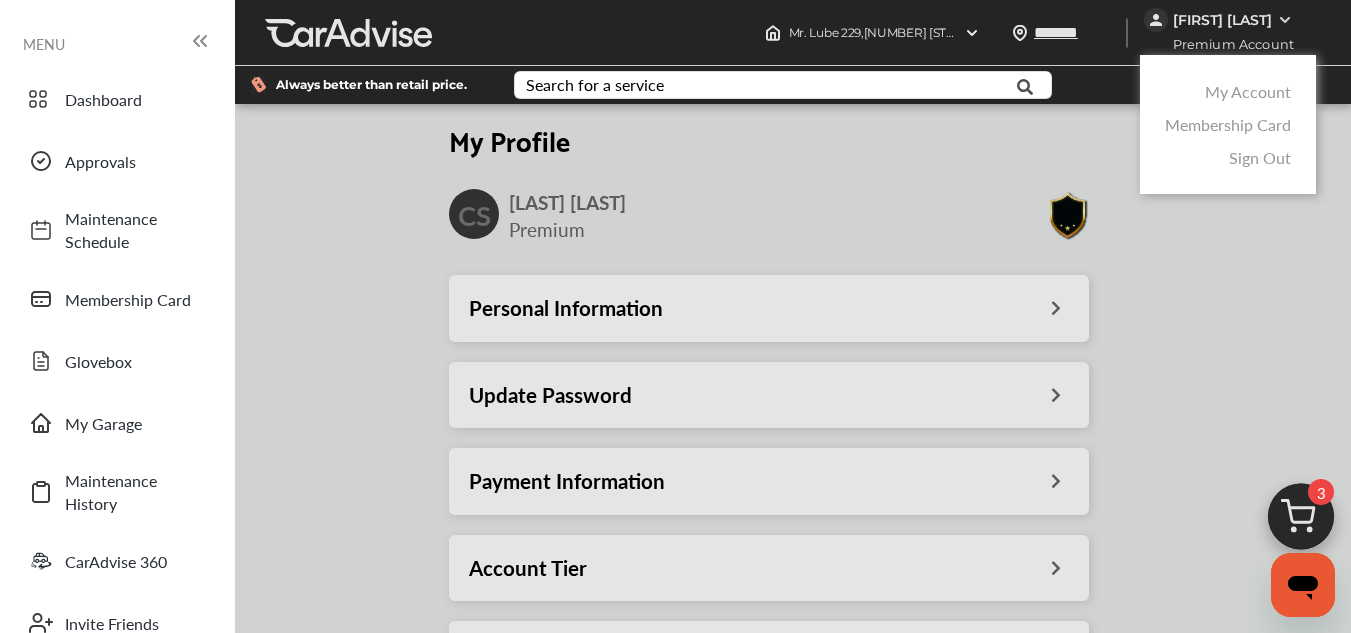 click on "Membership Card" at bounding box center (1228, 124) 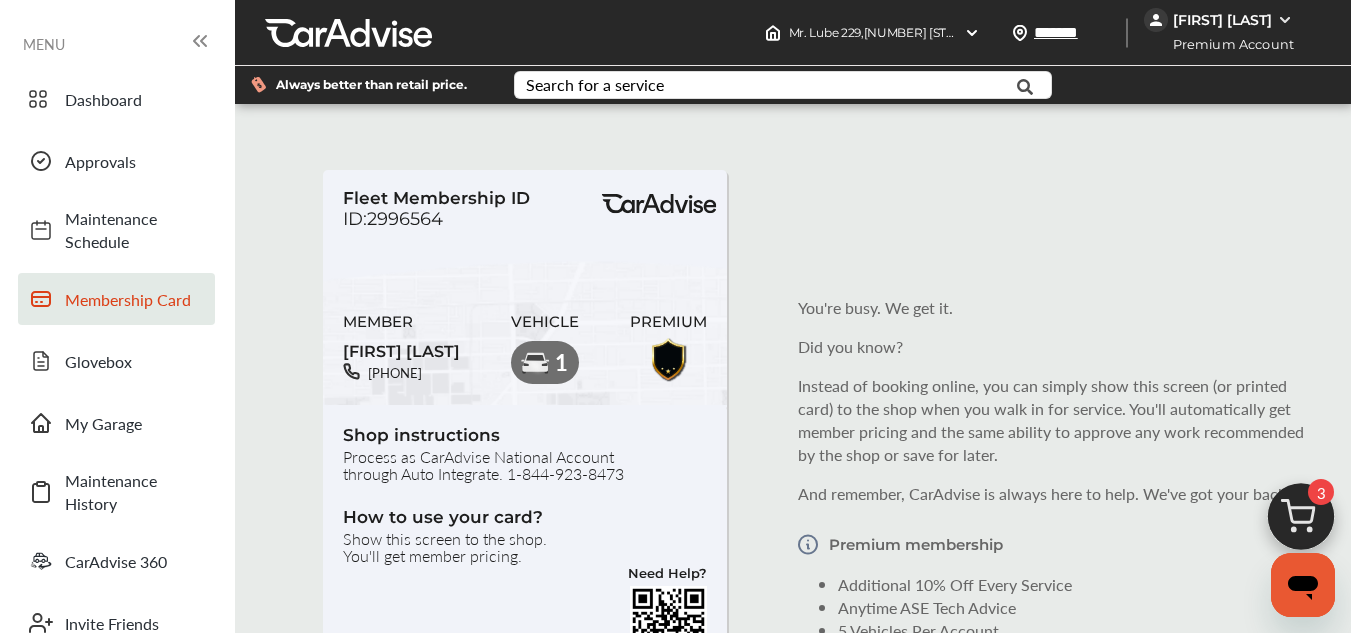 scroll, scrollTop: 1, scrollLeft: 0, axis: vertical 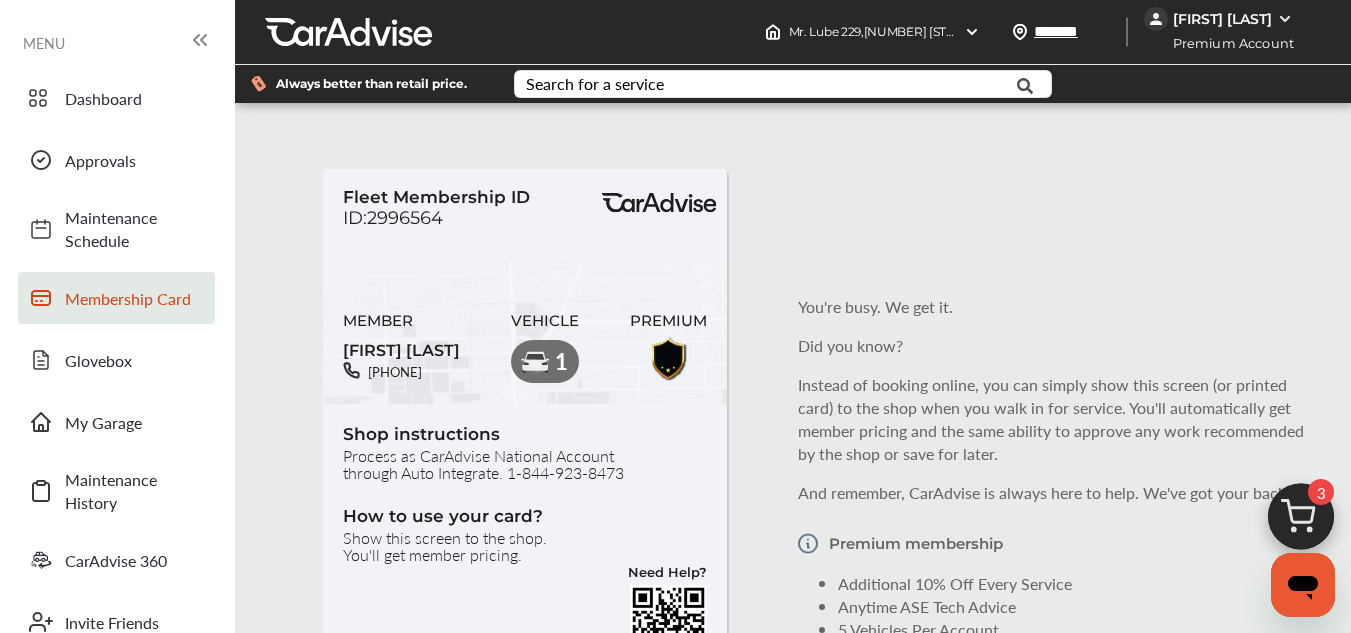 click at bounding box center [1301, 522] 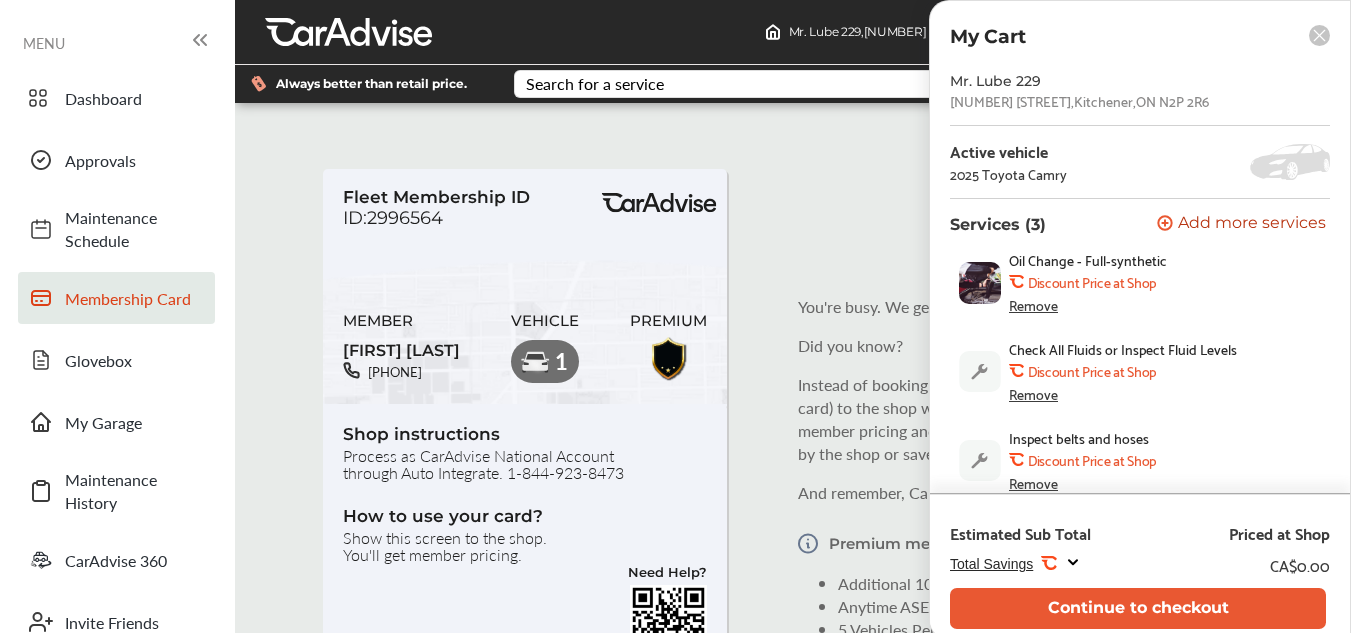scroll, scrollTop: 42, scrollLeft: 0, axis: vertical 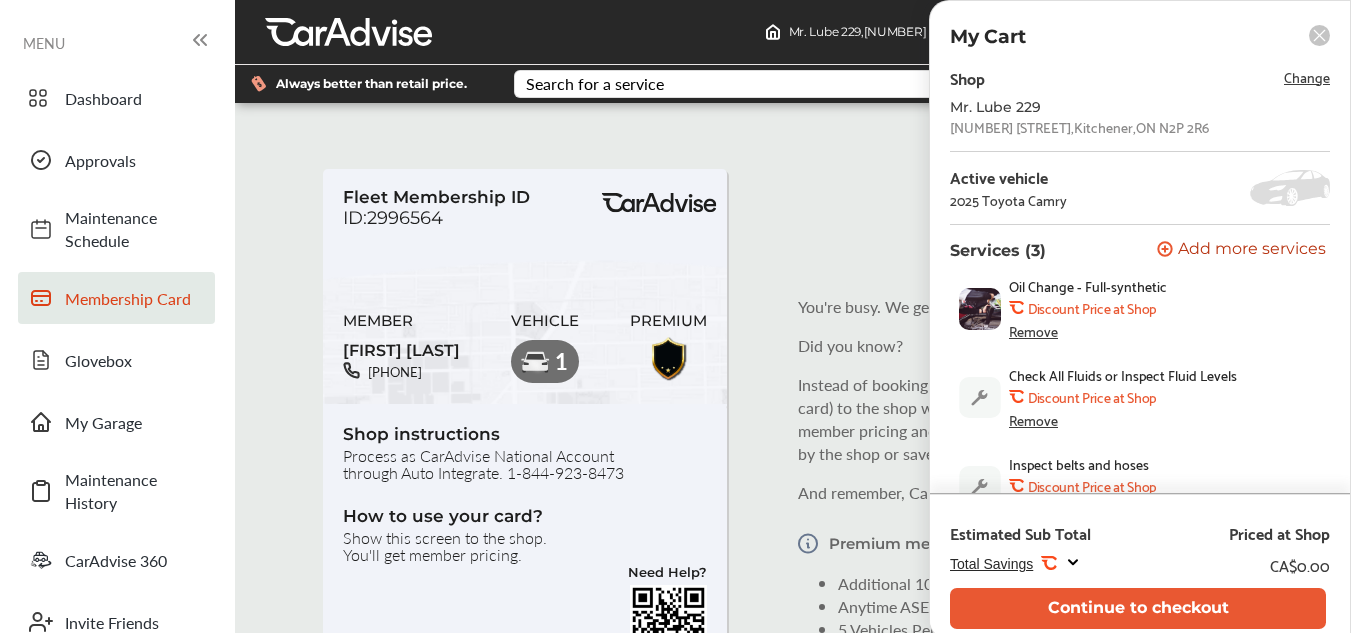 click 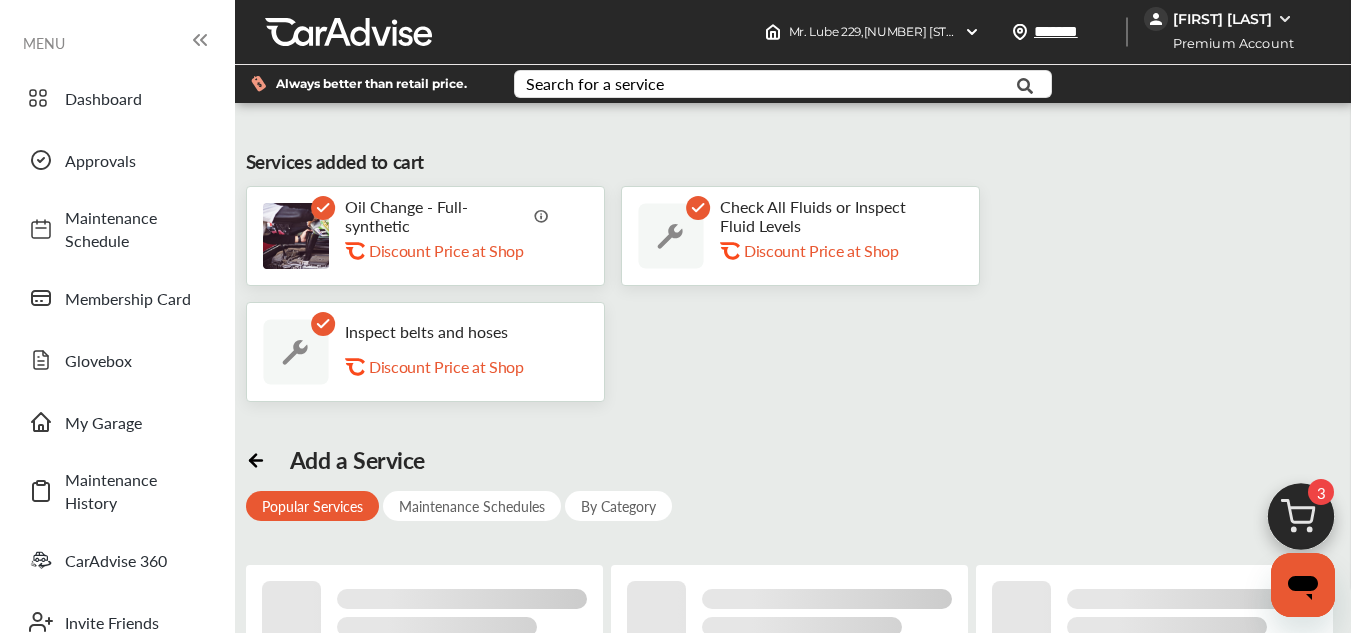 scroll, scrollTop: 0, scrollLeft: 0, axis: both 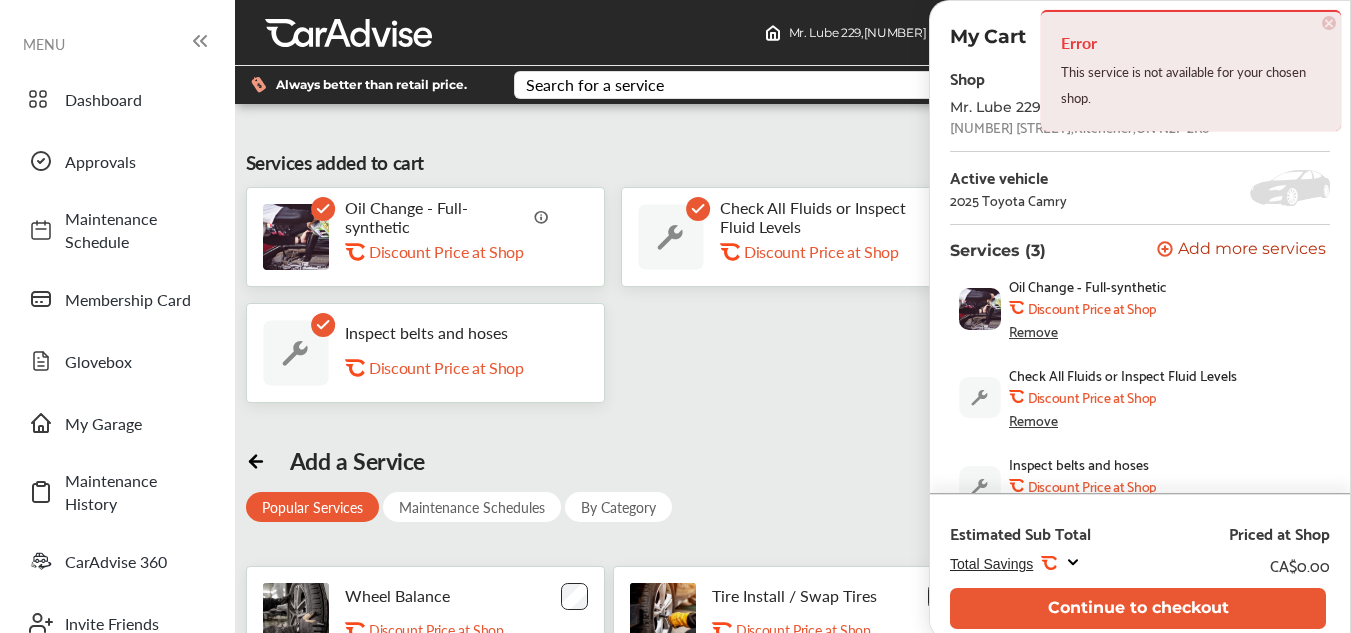 click on "Oil Change - Full-synthetic
.st0{fill:#FA4A1C;}
Discount Price at Shop
Check All Fluids or Inspect Fluid Levels
.st0{fill:#FA4A1C;}
Discount Price at Shop
Inspect belts and hoses
.st0{fill:#FA4A1C;}
Discount Price at Shop" at bounding box center [793, 295] 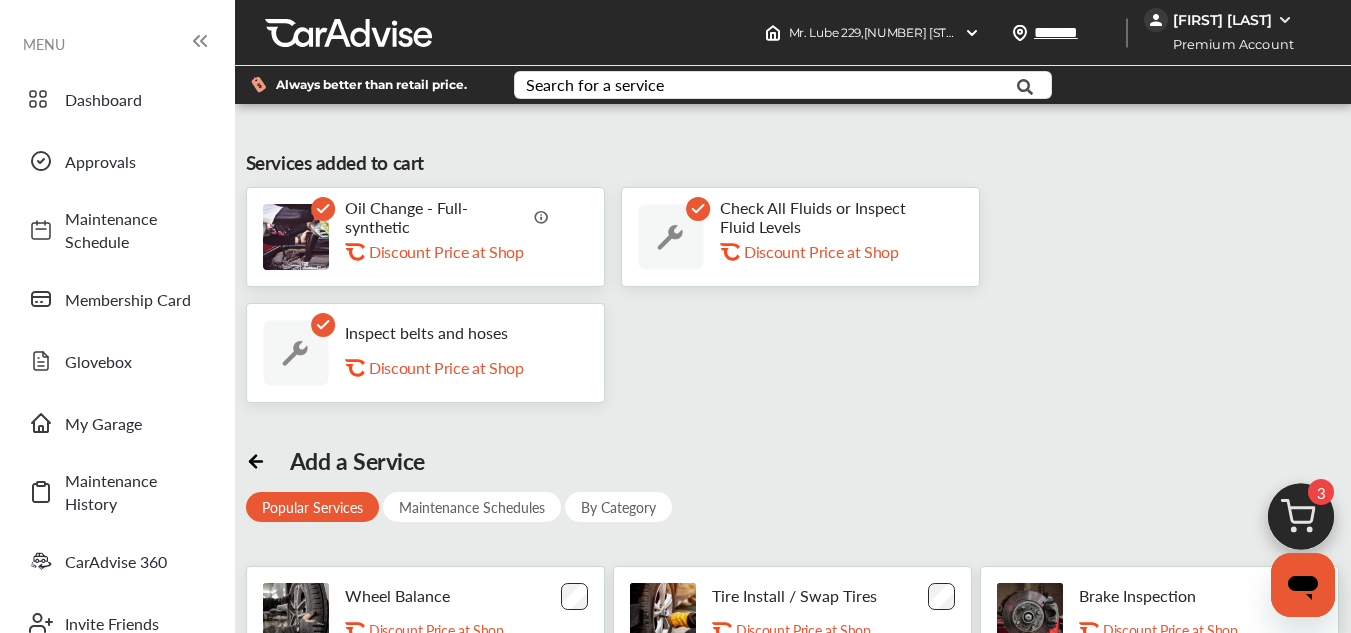 scroll, scrollTop: 381, scrollLeft: 0, axis: vertical 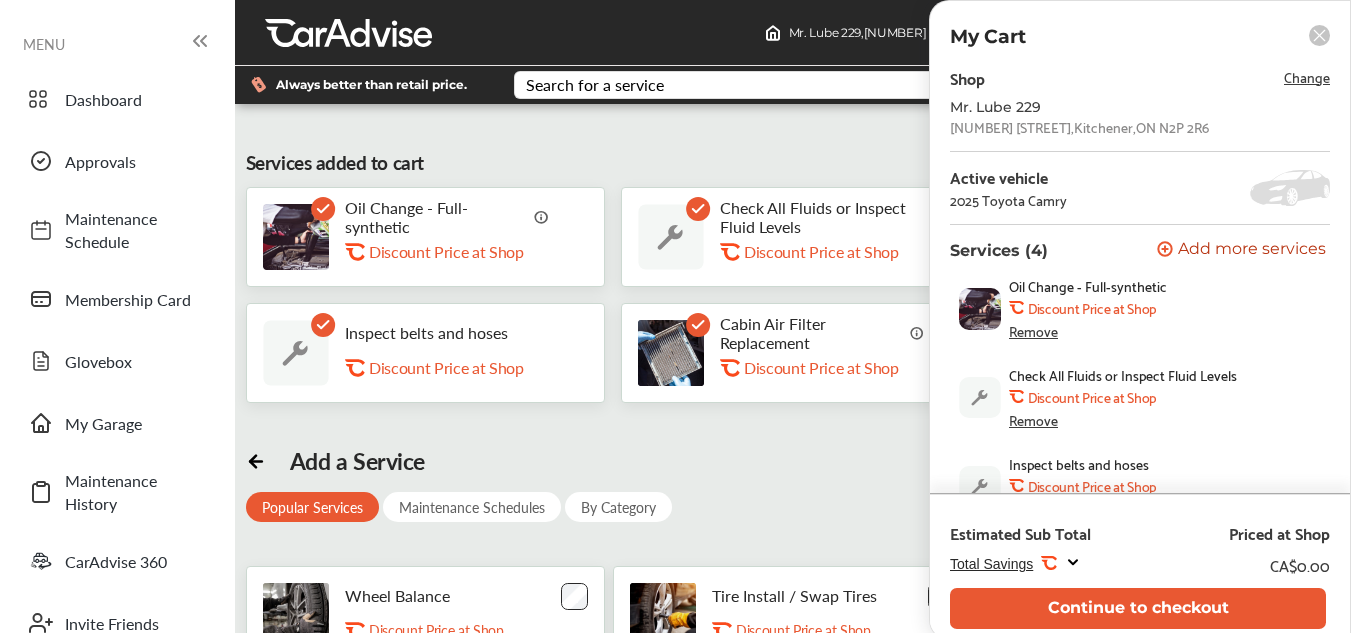 click on "Services added to cart
Oil Change - Full-synthetic
.st0{fill:#FA4A1C;}
Discount Price at Shop
Check All Fluids or Inspect Fluid Levels
.st0{fill:#FA4A1C;}
Discount Price at Shop
Inspect belts and hoses
.st0{fill:#FA4A1C;}
Discount Price at Shop
Cabin Air Filter Replacement
.st0{fill:#FA4A1C;}
Discount Price at Shop
Add a Service Popular Services Maintenance Schedules By Category Wheel Balance
.st0{fill:#FA4A1C;}
Discount Price at Shop Tire Install / Swap Tires
.st0{fill:#FA4A1C;}
Discount Price at Shop Brake Inspection
.st0{fill:#FA4A1C;}
Discount Price at Shop Rideshare Inspection
.st0{fill:#FA4A1C;}
Discount Price at Shop Flat Tire Repair
.st0{fill:#FA4A1C;}
Discount Price at Shop Coolant / Antifreeze Flush
.st0{fill:#FA4A1C;}
Discount Price at Shop Wiper Blade Replacement
.st0{fill:#FA4A1C;}" at bounding box center (793, 500) 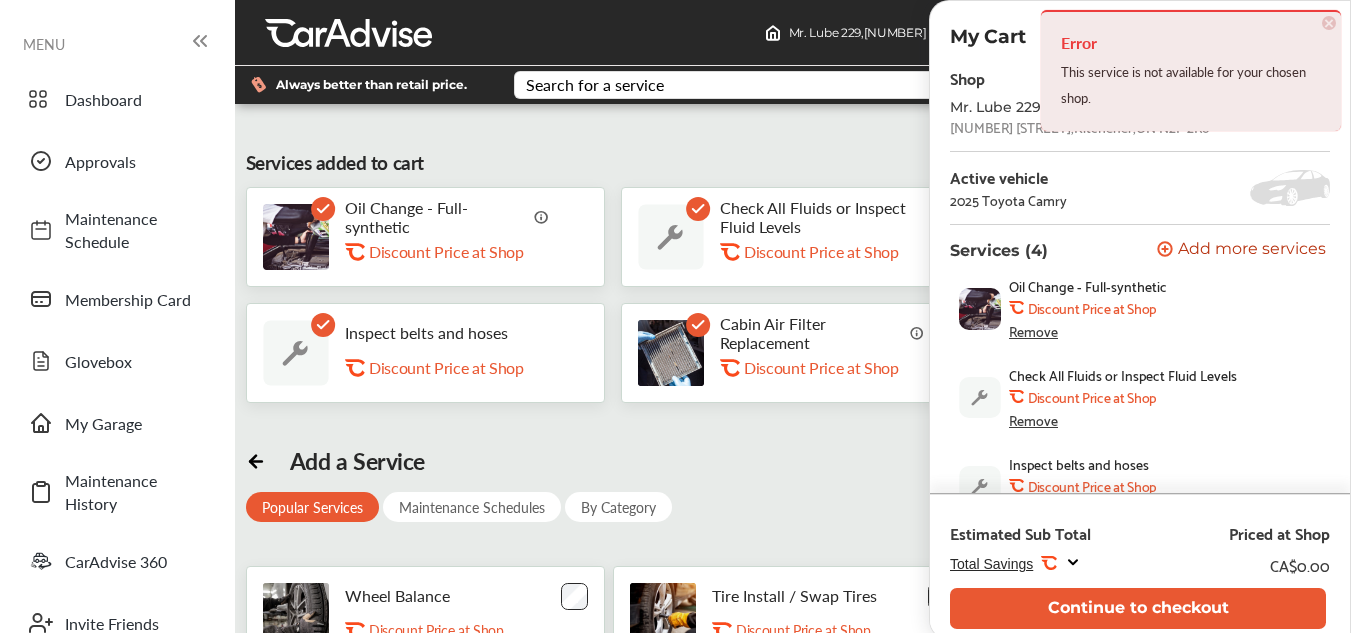 click on "×" at bounding box center [1329, 23] 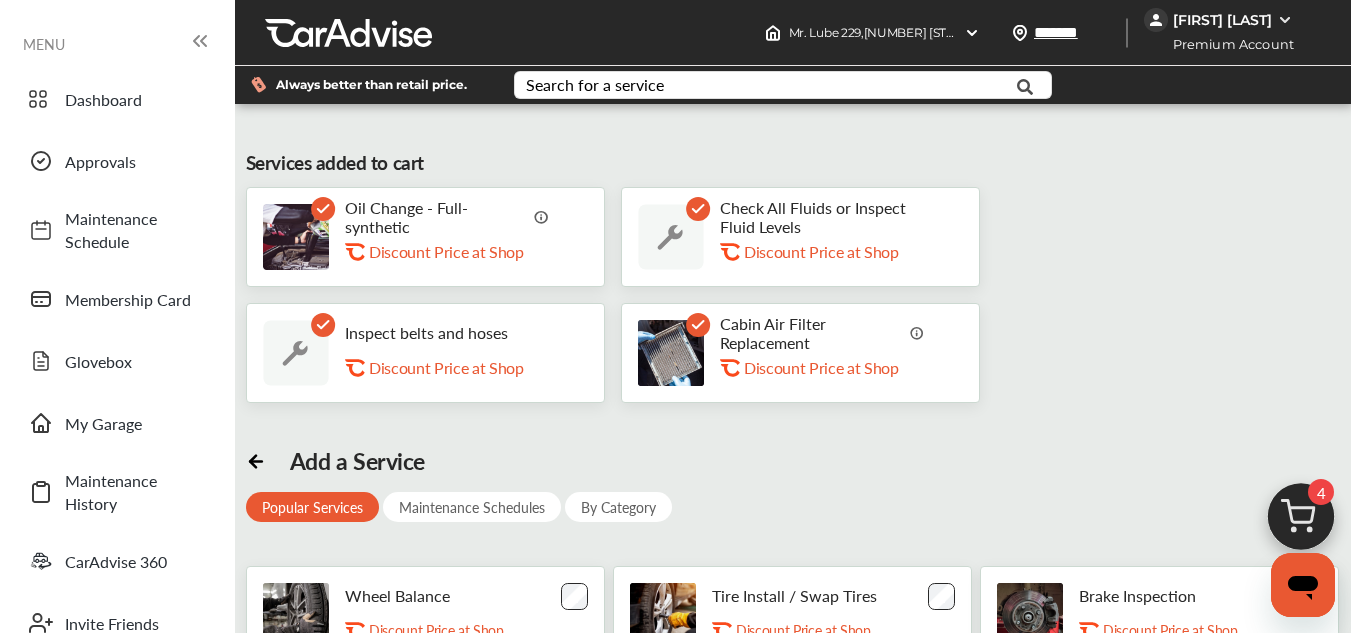 scroll, scrollTop: 117, scrollLeft: 0, axis: vertical 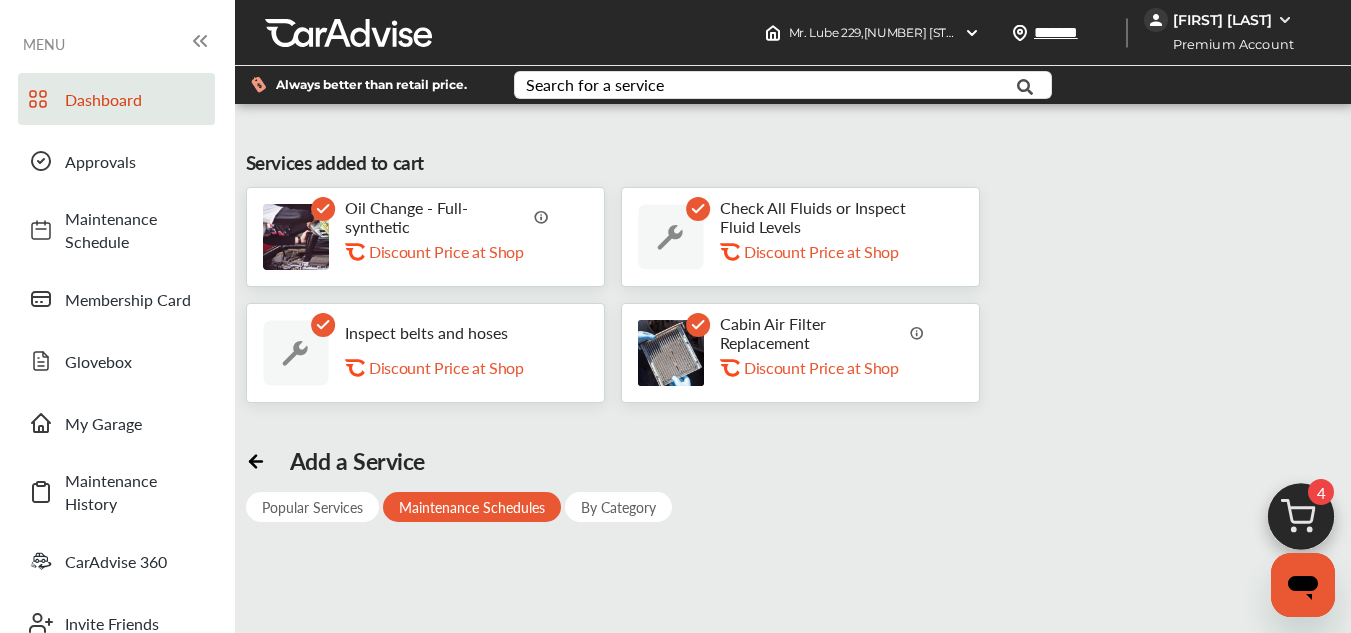 click on "Dashboard" at bounding box center (135, 99) 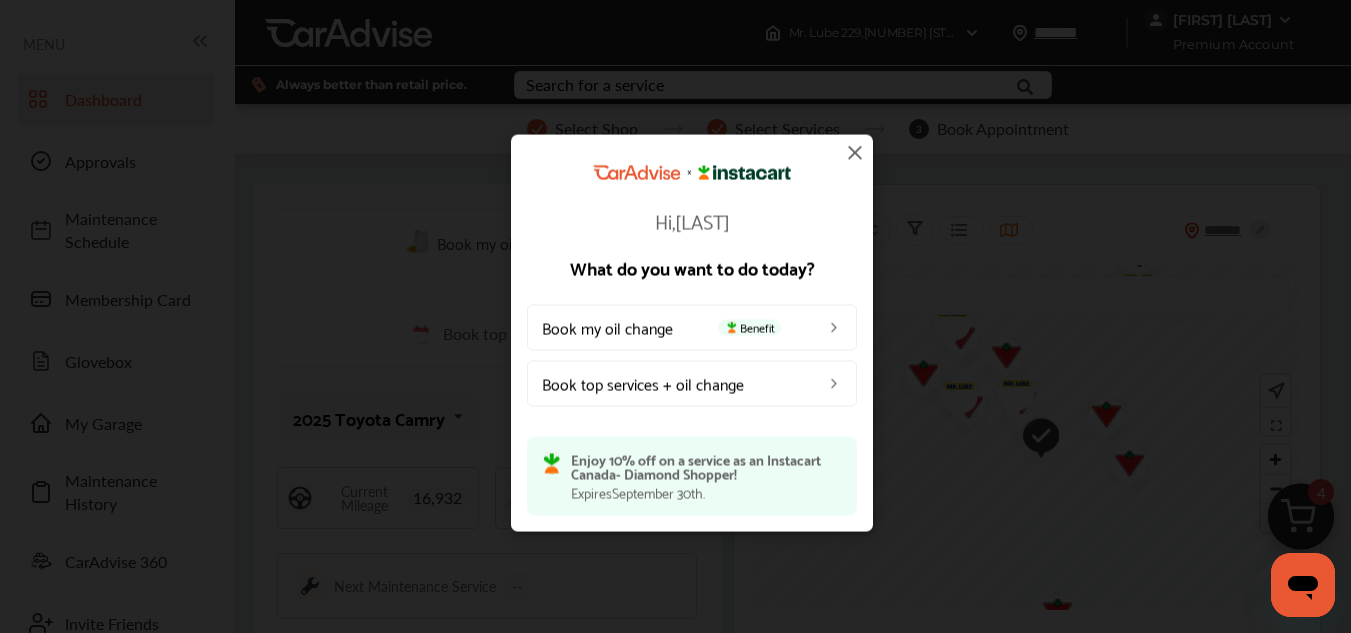 click on "Book top services + oil change" at bounding box center (692, 383) 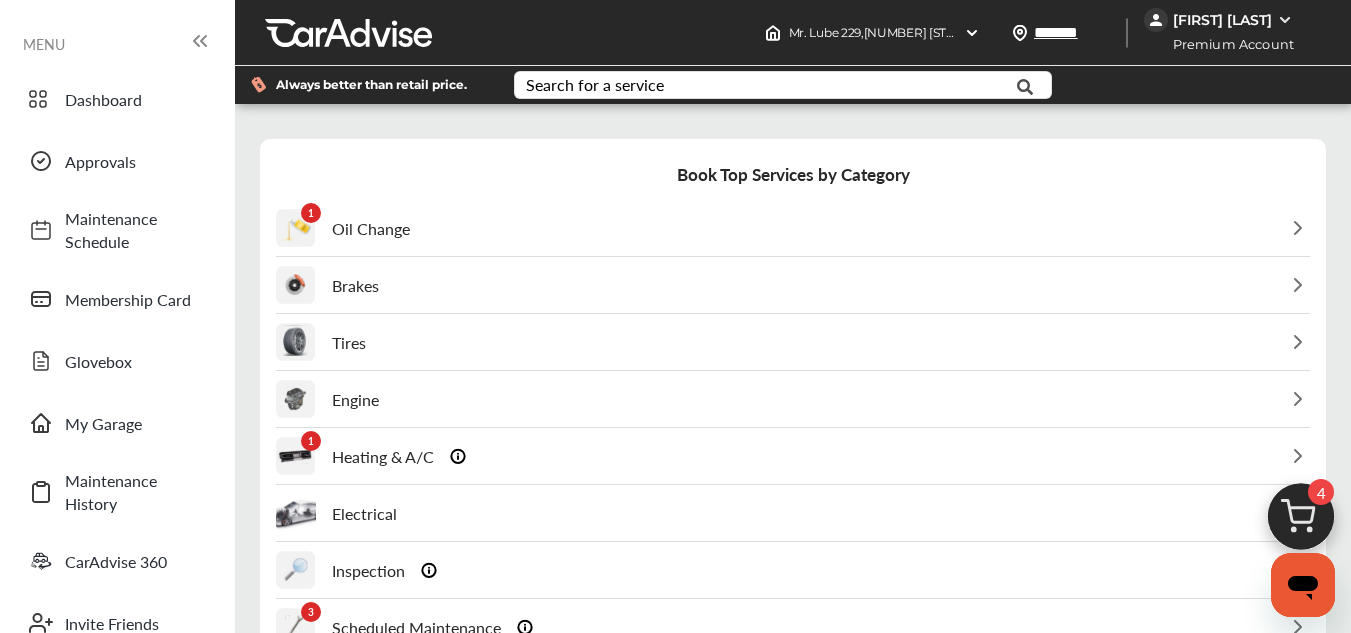 scroll, scrollTop: 124, scrollLeft: 0, axis: vertical 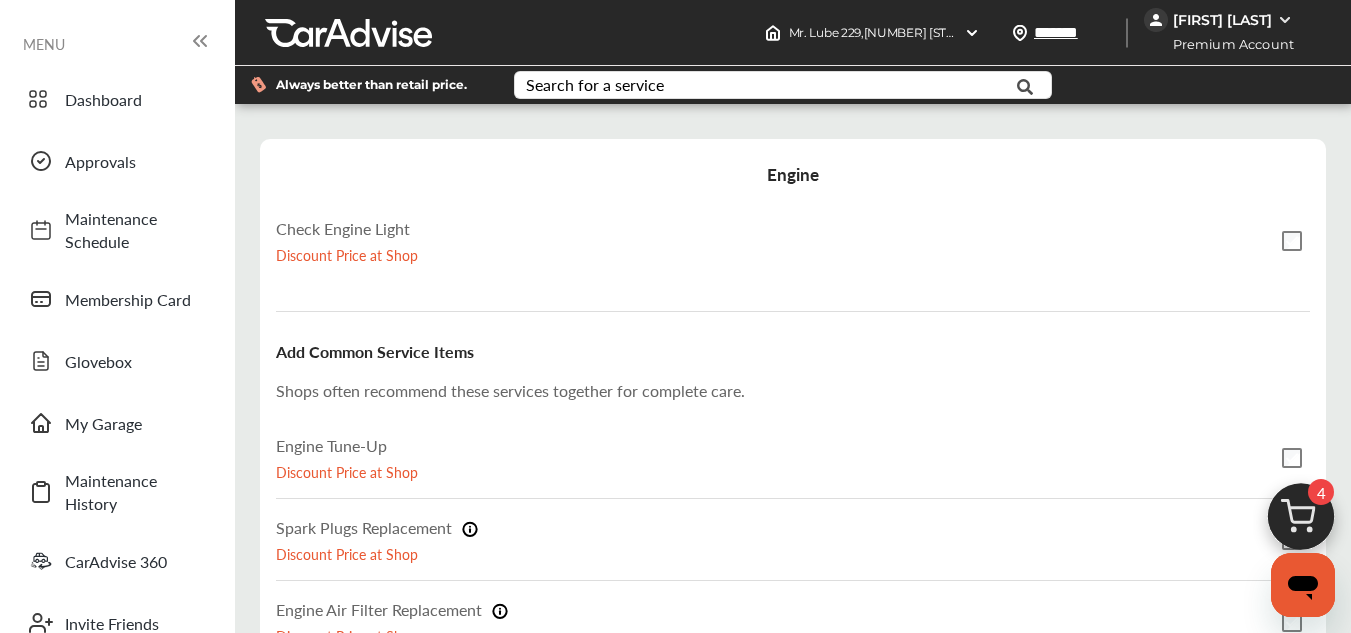 click on "Back" at bounding box center (333, 695) 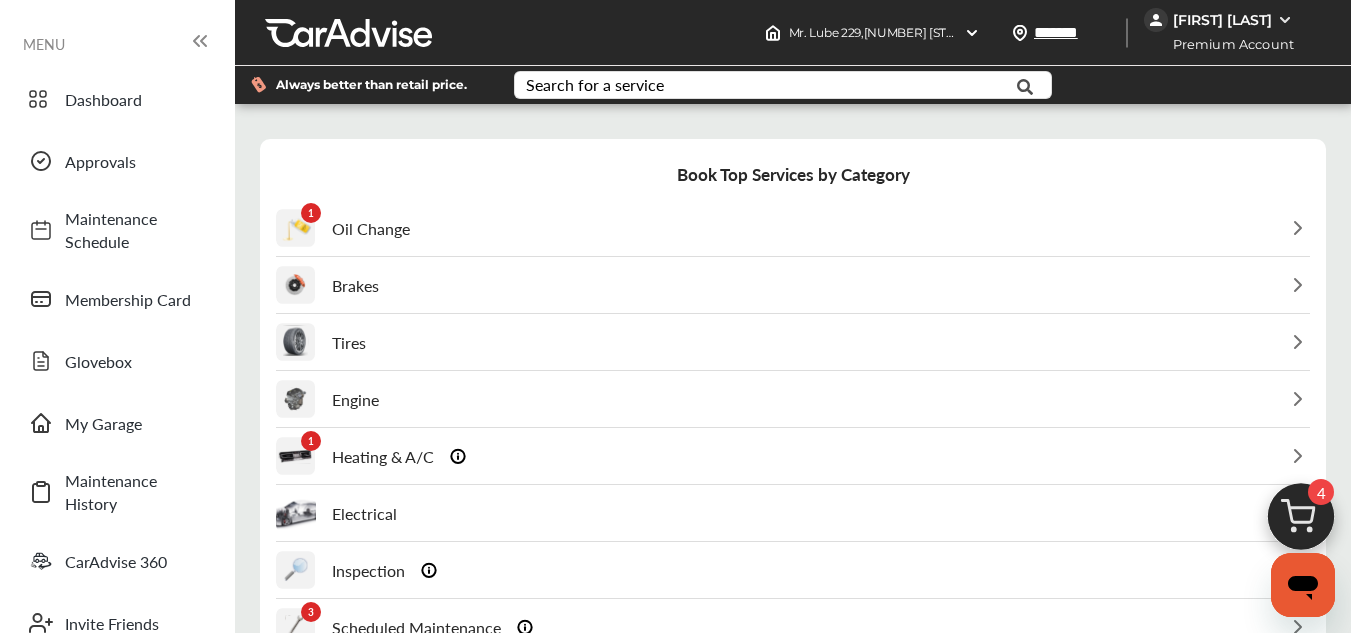 scroll, scrollTop: 370, scrollLeft: 0, axis: vertical 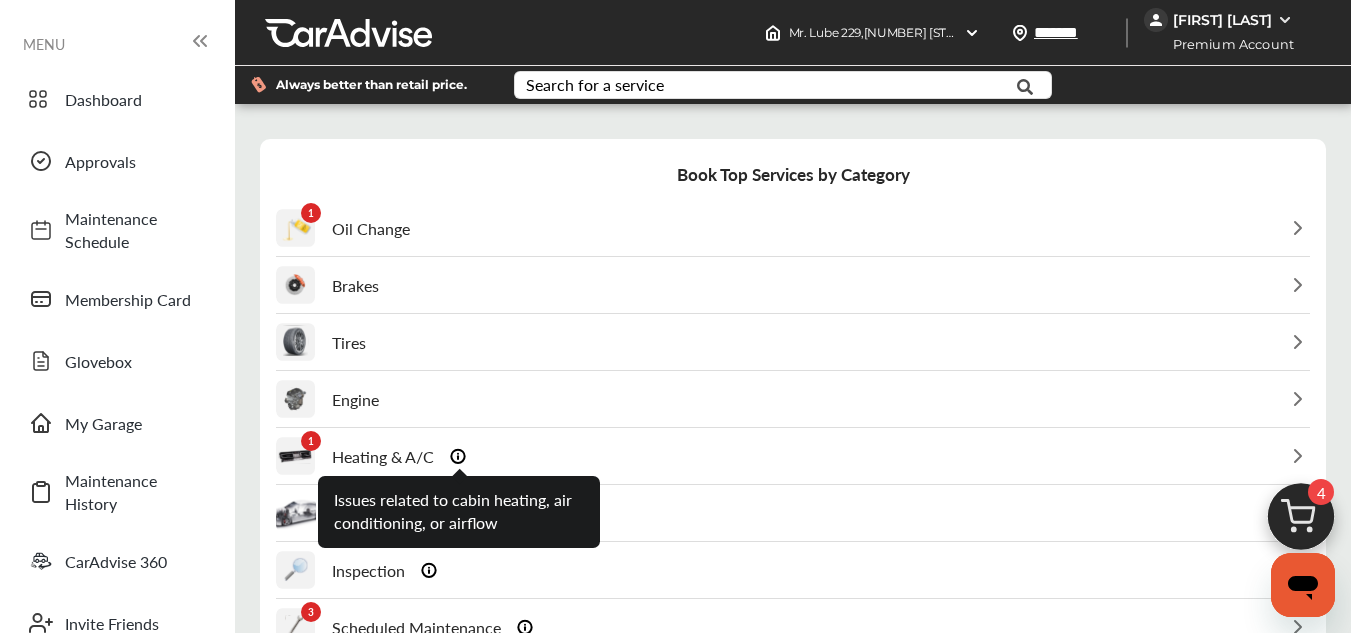 click on "1 Heating & A/C" at bounding box center (793, 456) 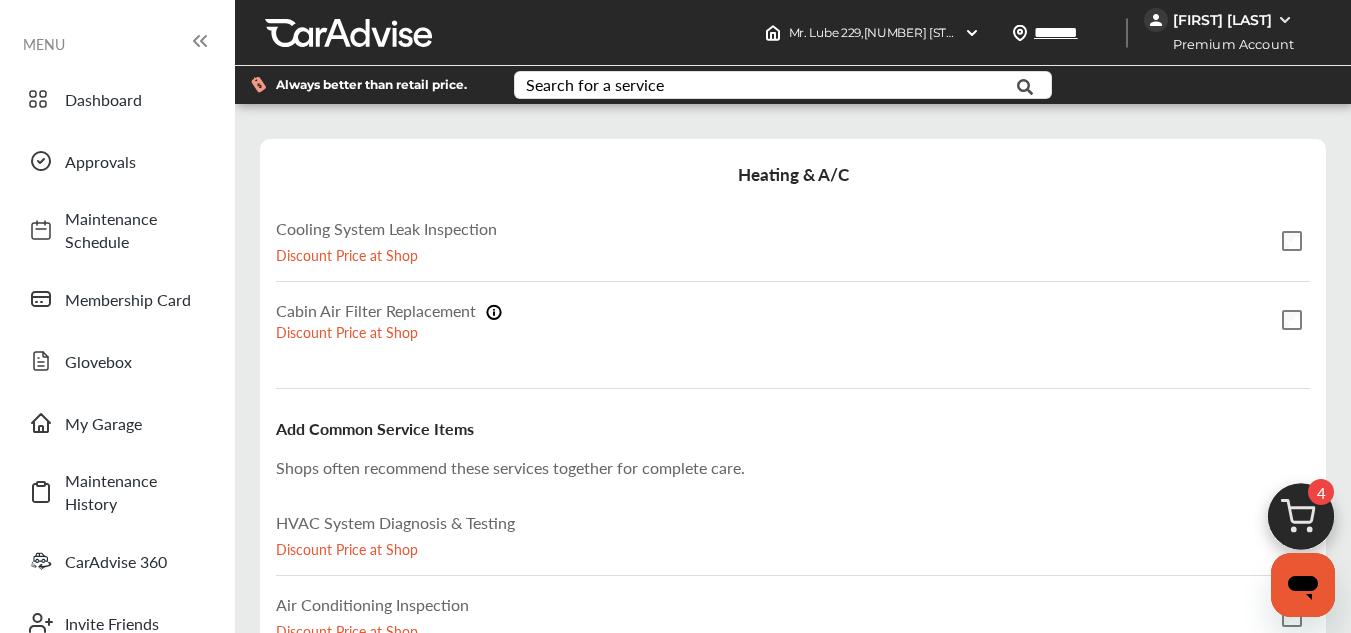 scroll, scrollTop: 112, scrollLeft: 0, axis: vertical 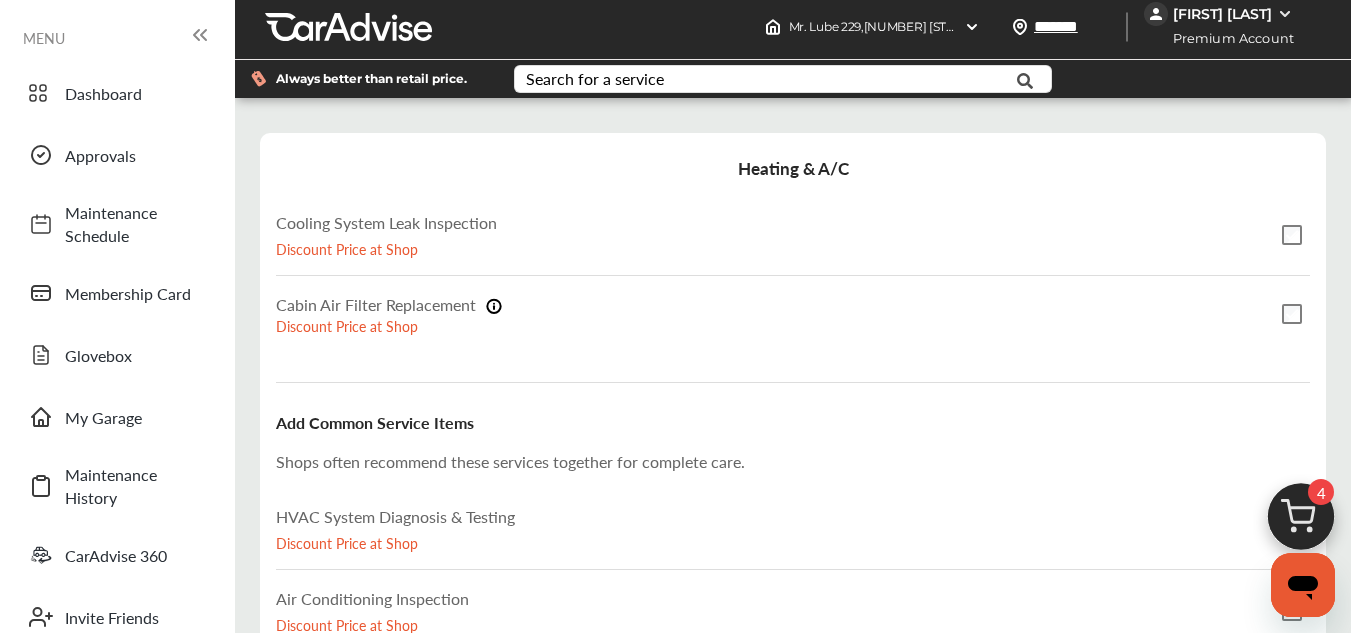 click on "Back" at bounding box center (333, 684) 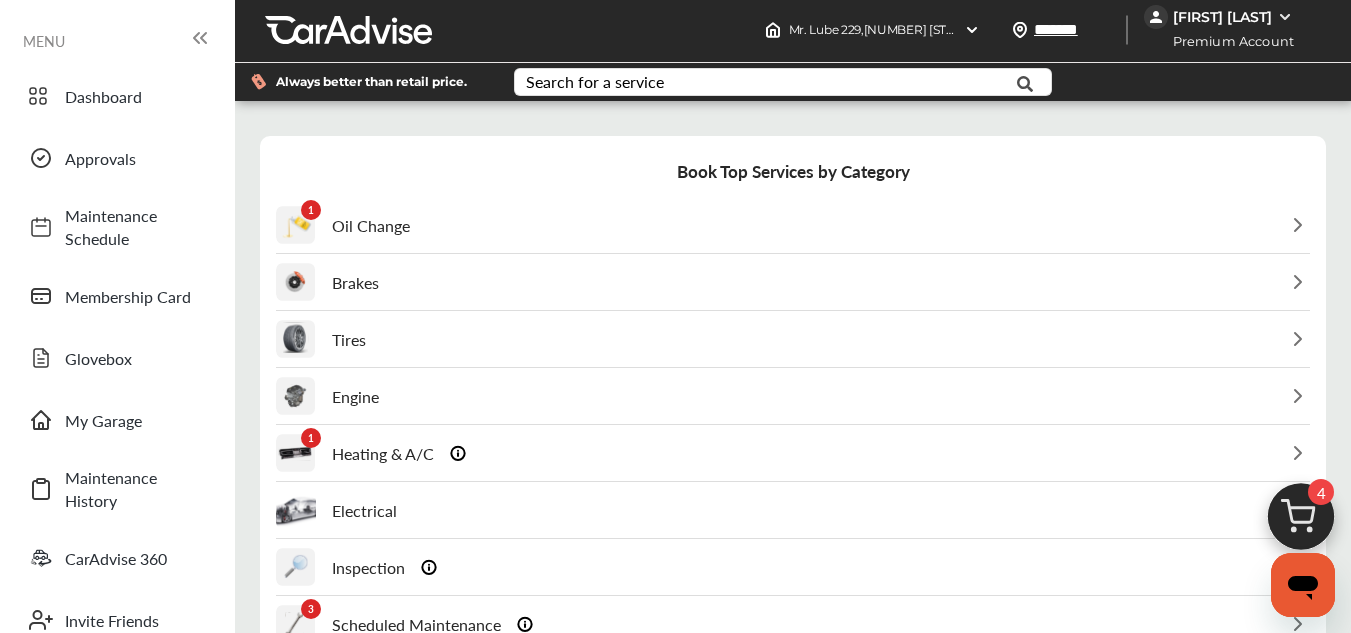 scroll, scrollTop: 115, scrollLeft: 0, axis: vertical 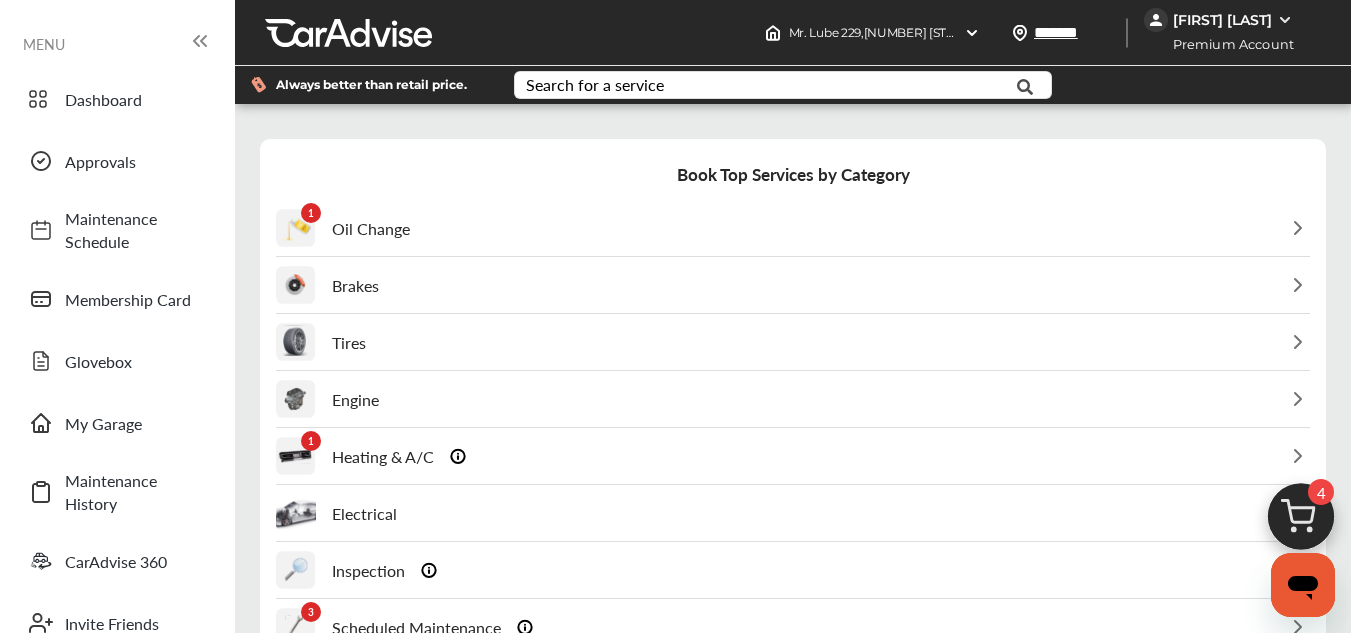 click on "Brakes" at bounding box center [793, 285] 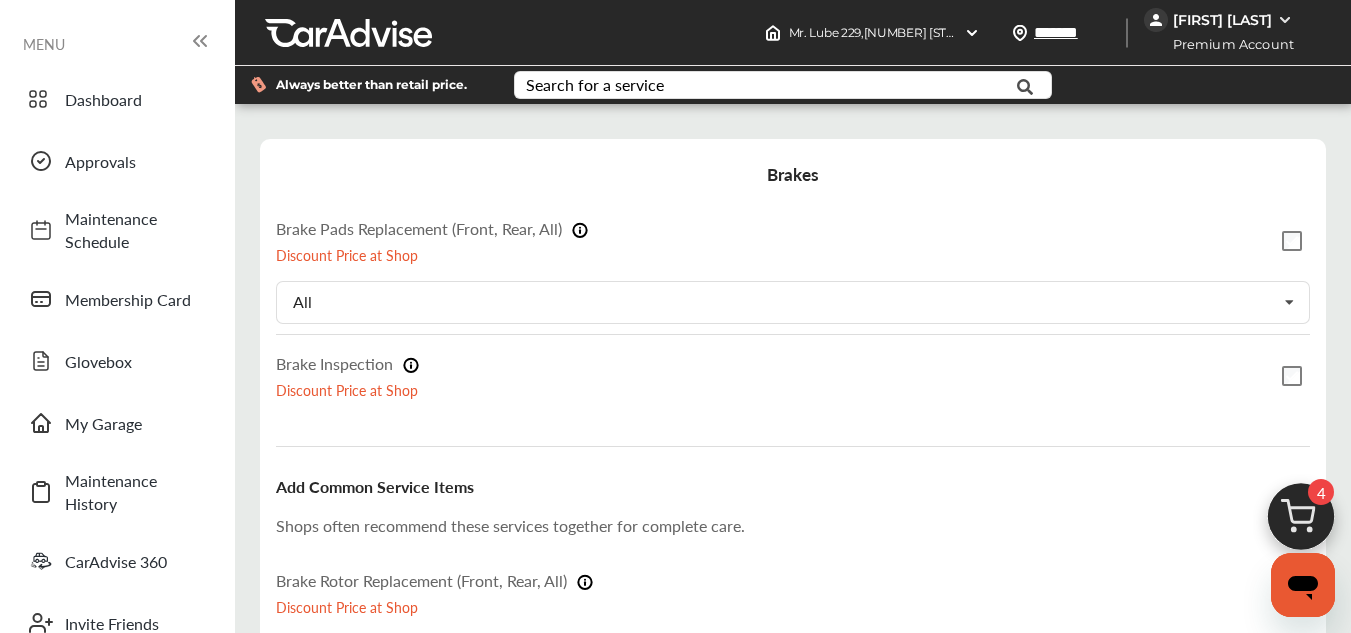 scroll, scrollTop: 370, scrollLeft: 0, axis: vertical 